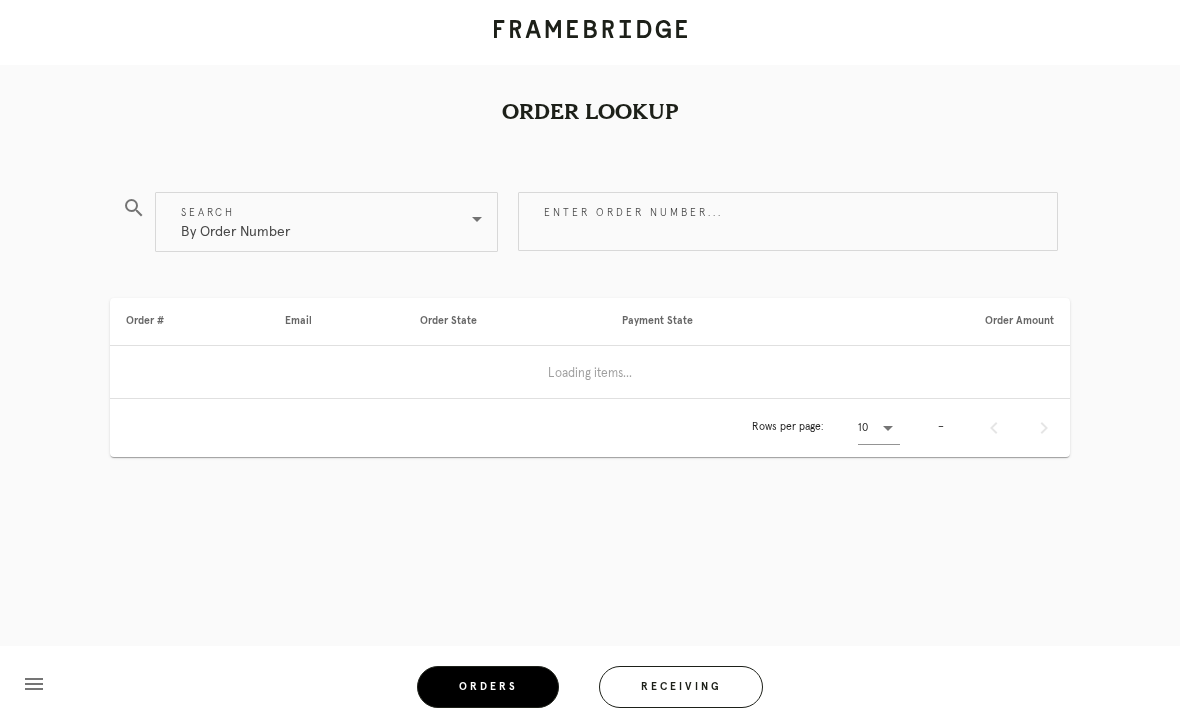 scroll, scrollTop: 0, scrollLeft: 0, axis: both 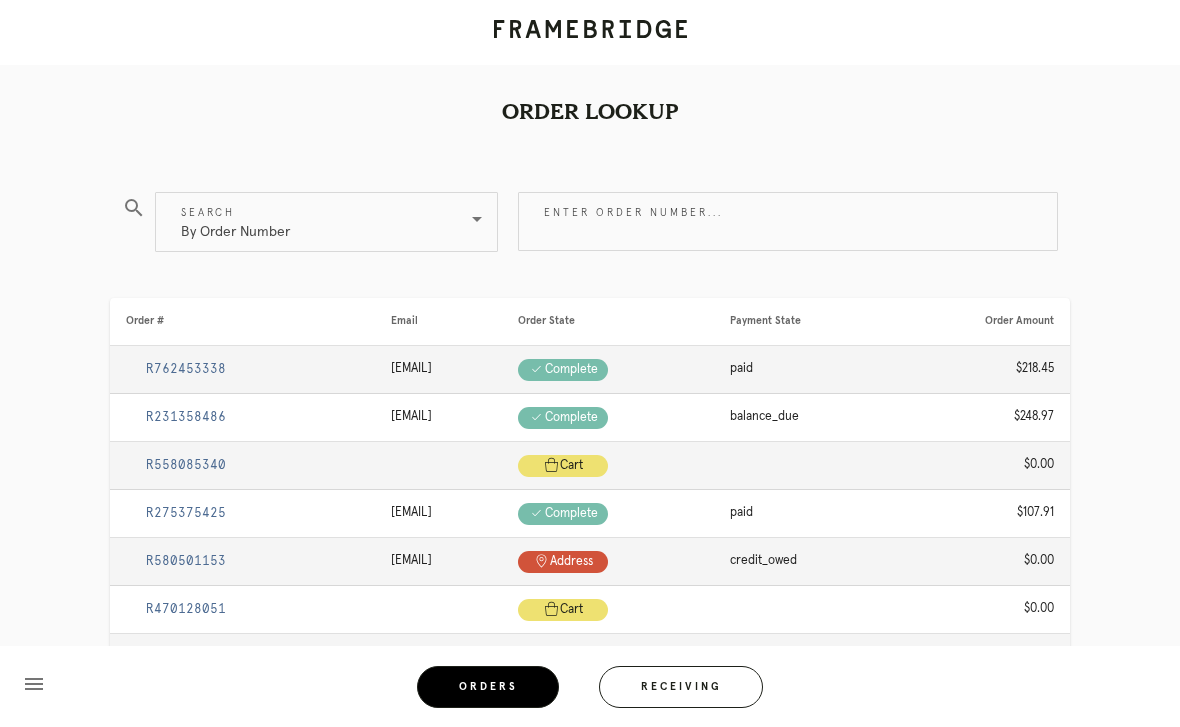 click on "Receiving" at bounding box center (681, 687) 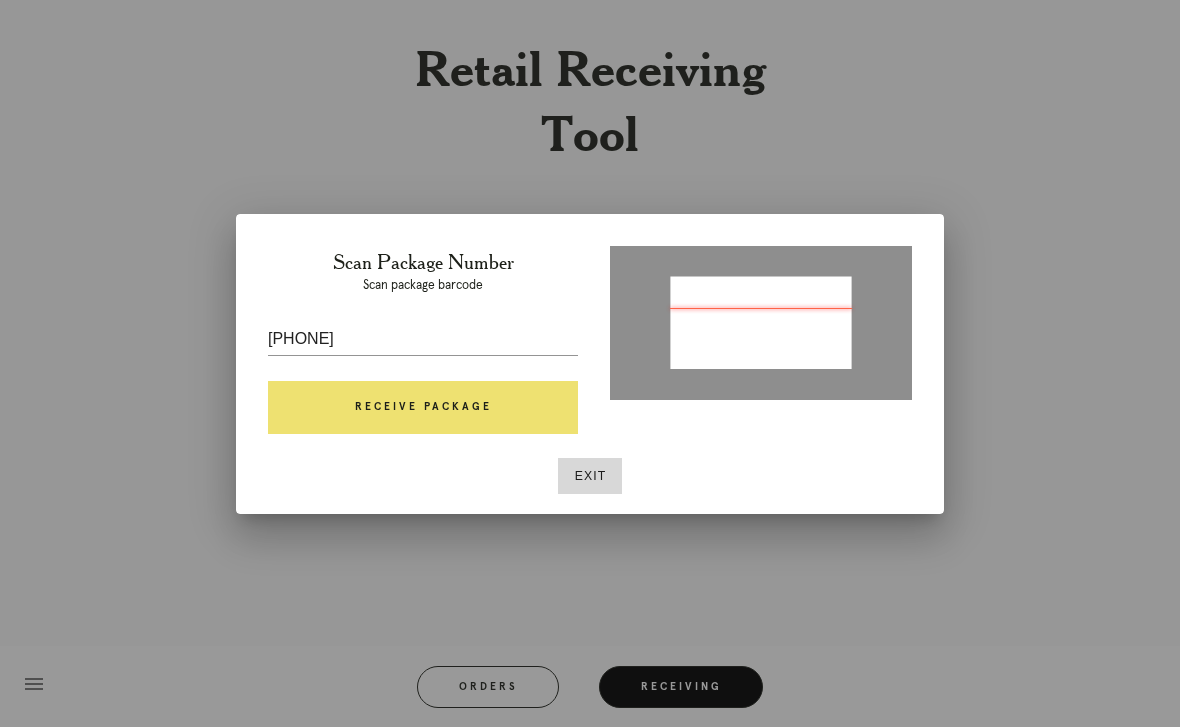 click on "58770597" at bounding box center [423, 339] 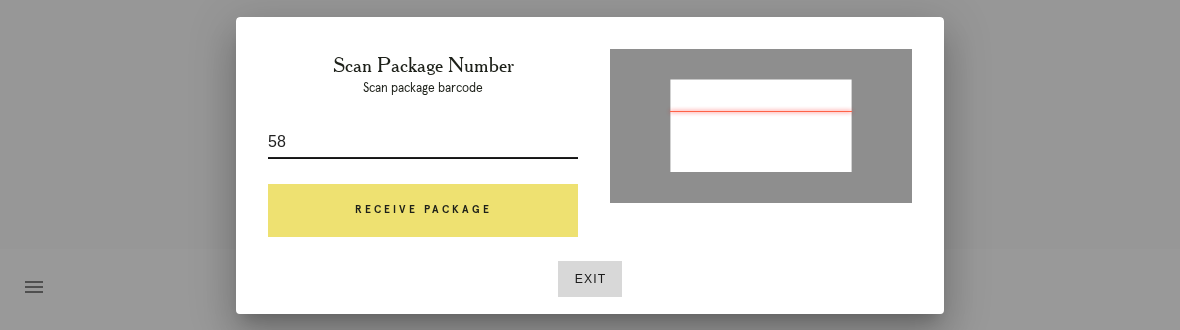 type on "5" 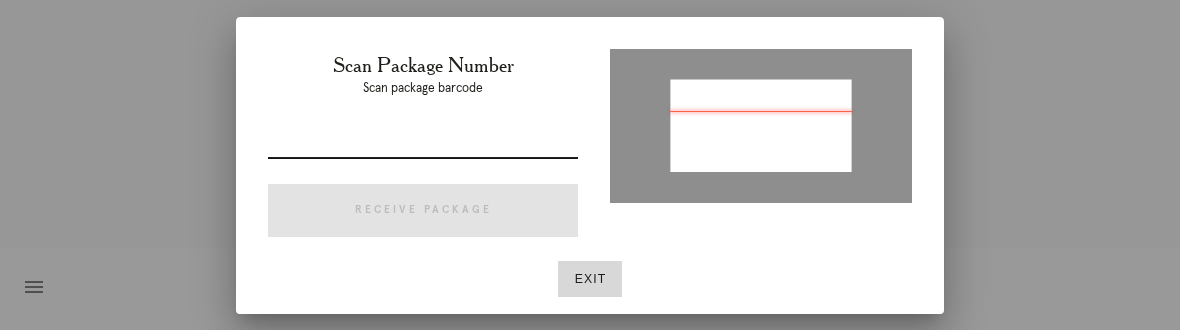 click at bounding box center [423, 142] 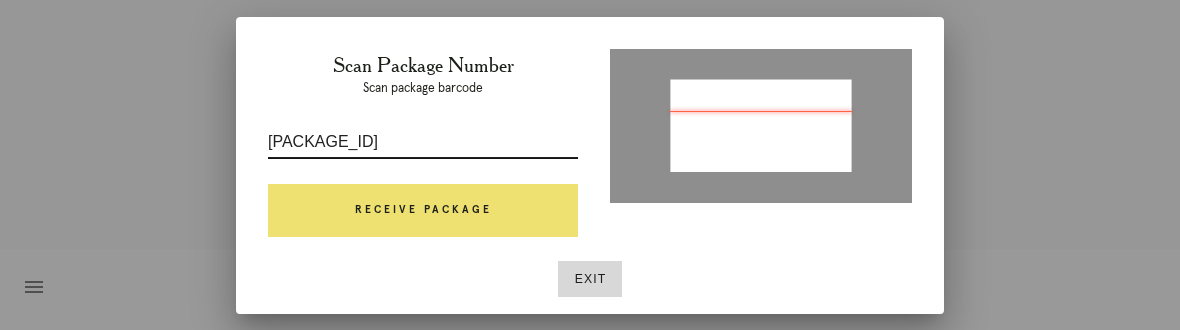 type on "P619347952329982" 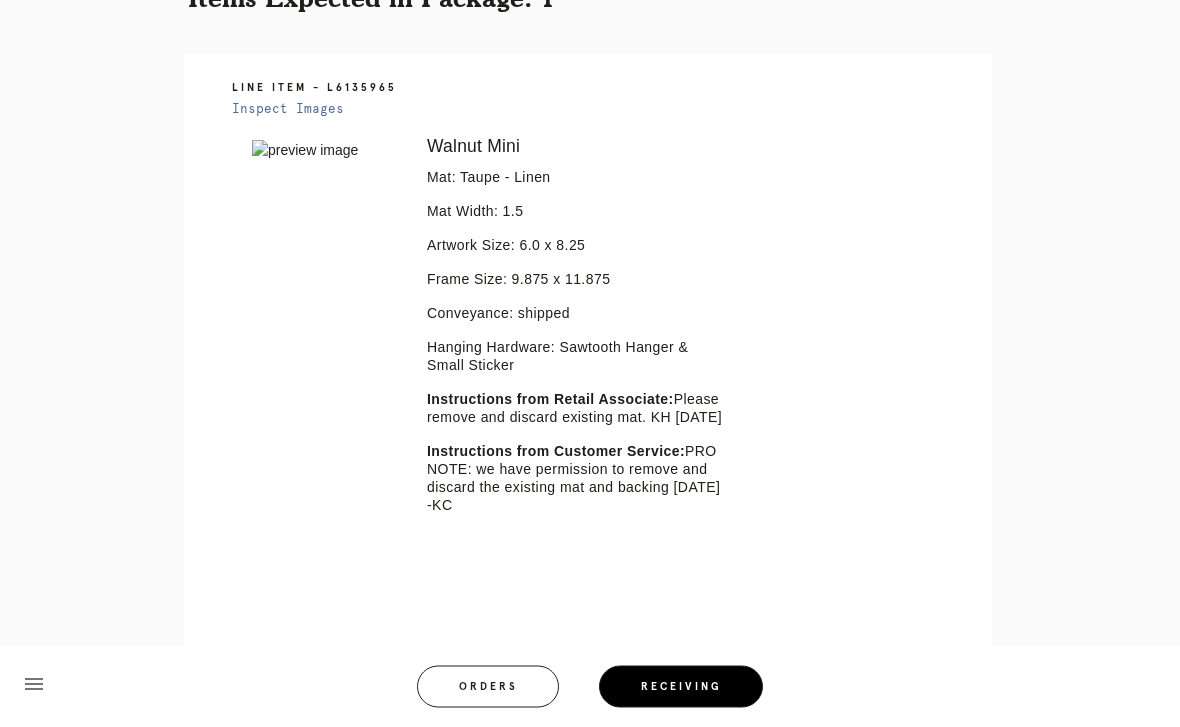 scroll, scrollTop: 431, scrollLeft: 0, axis: vertical 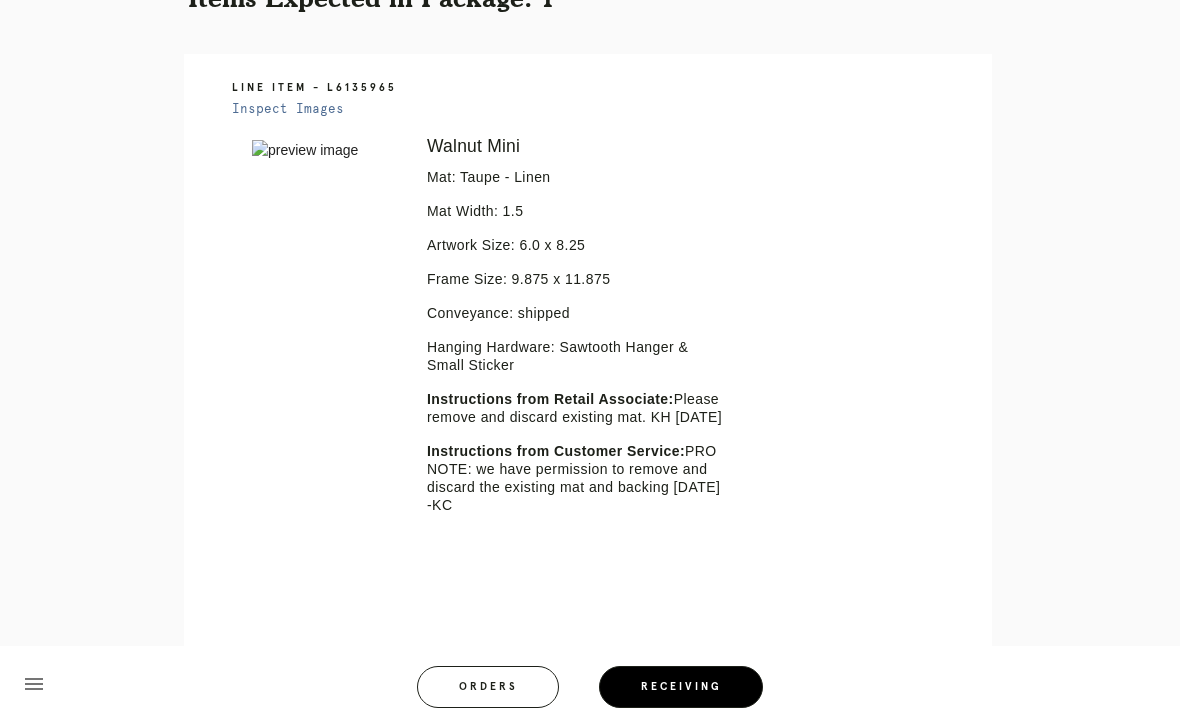 click on "Receiving" at bounding box center [681, 687] 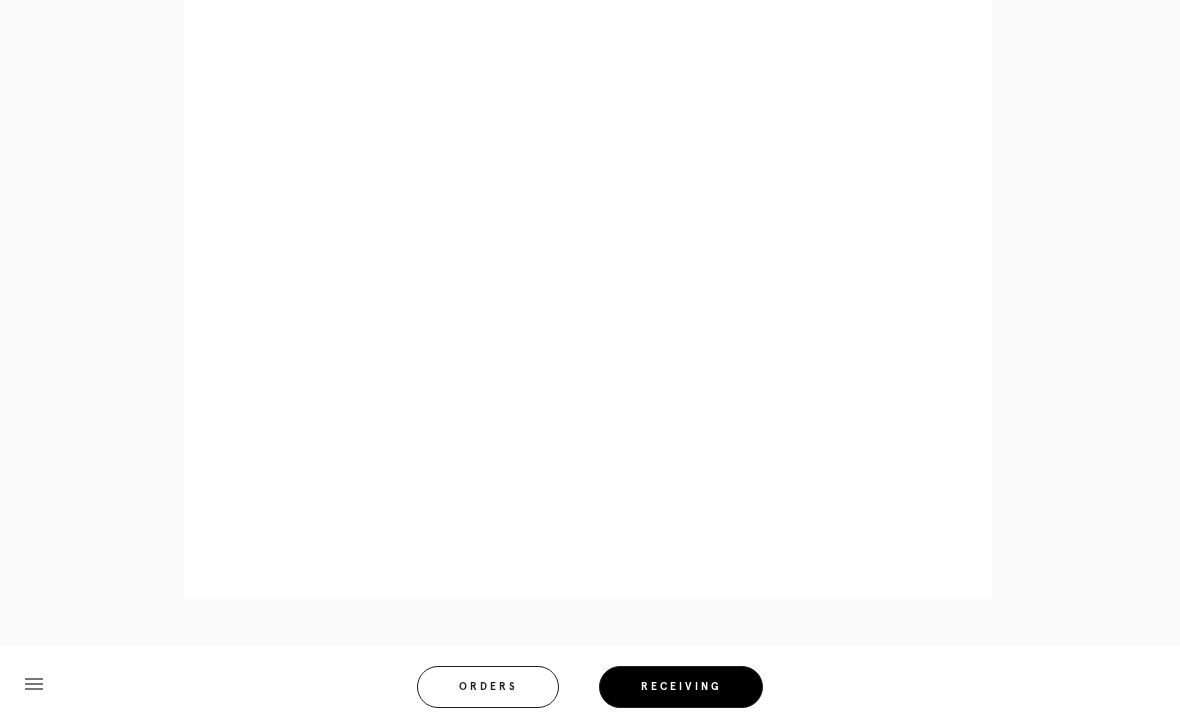 scroll, scrollTop: 1035, scrollLeft: 0, axis: vertical 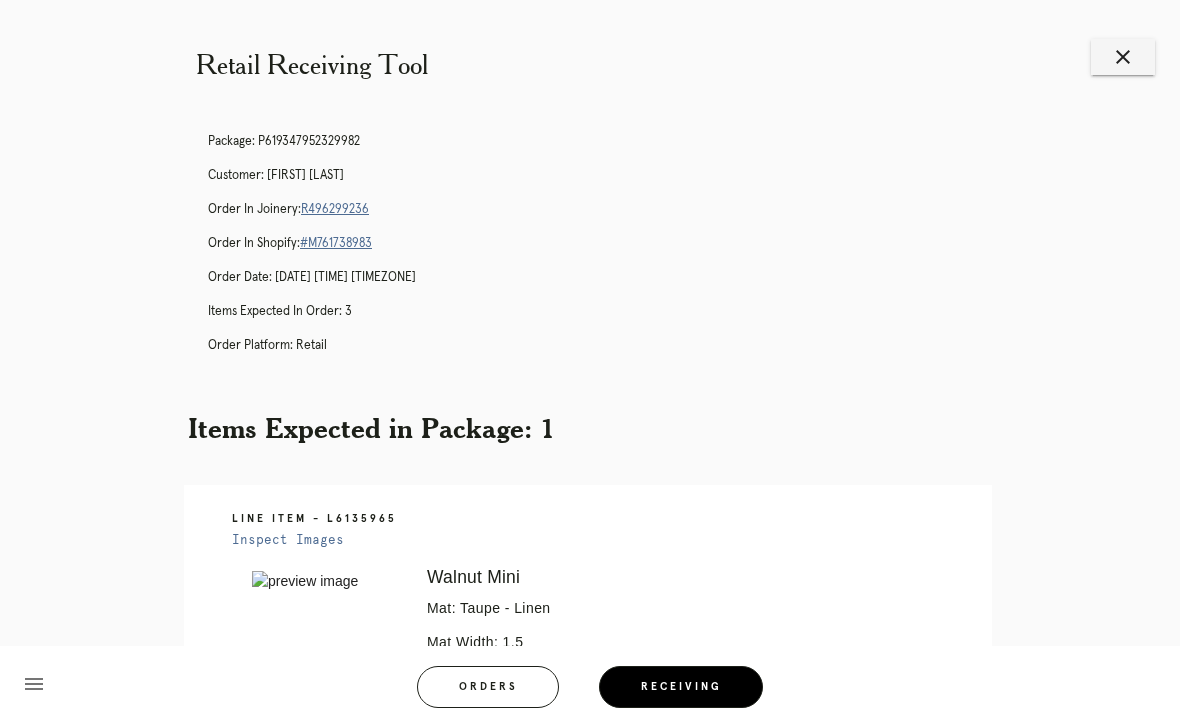 click on "R496299236" at bounding box center (335, 209) 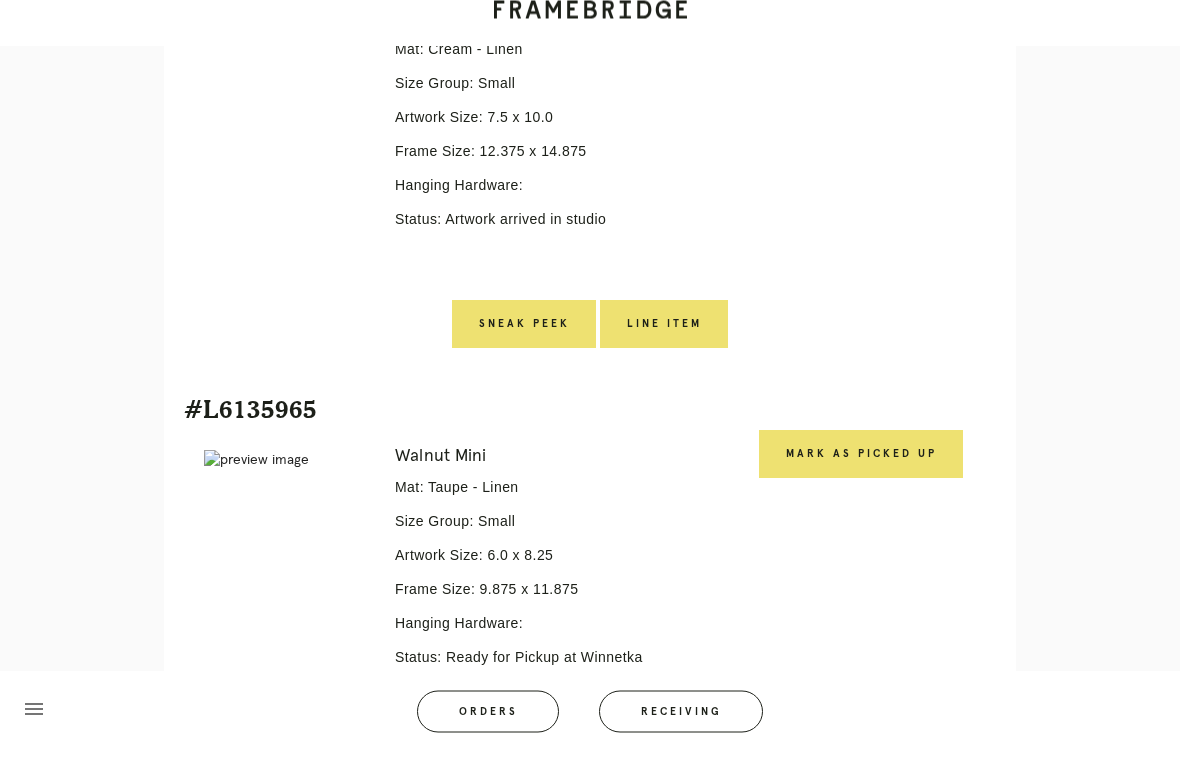 scroll, scrollTop: 1142, scrollLeft: 0, axis: vertical 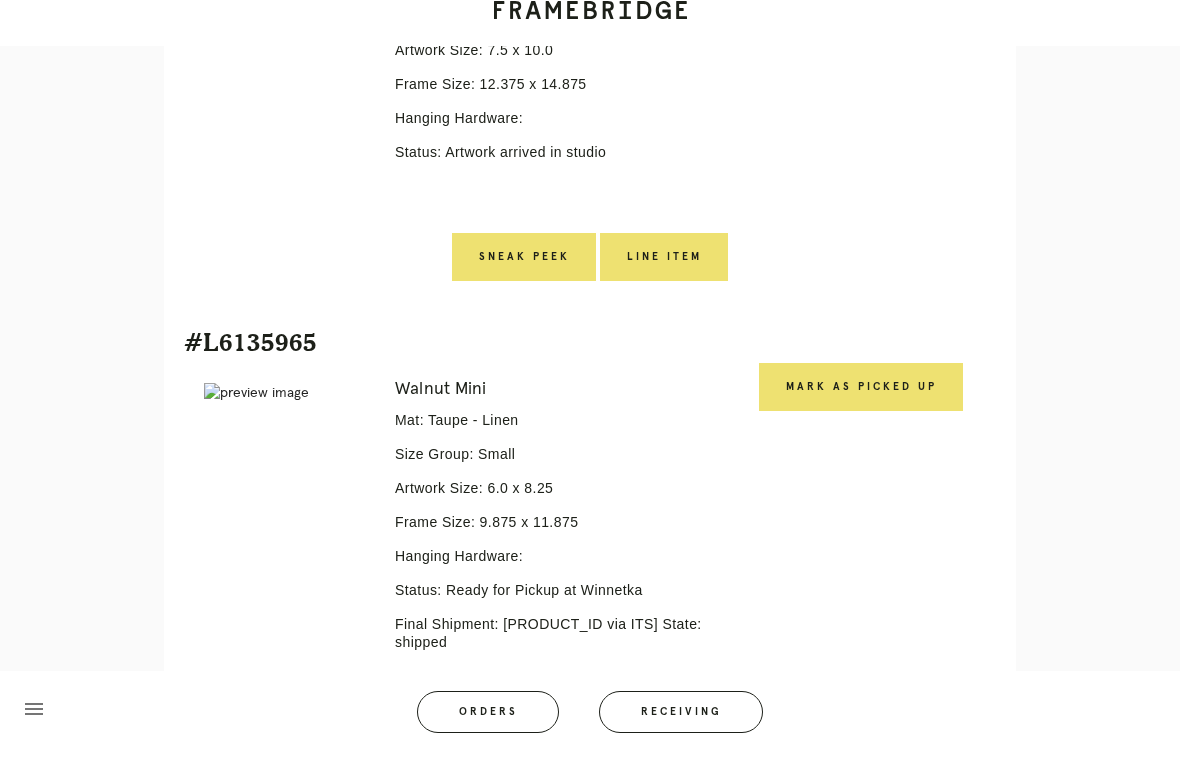 click on "Receiving" at bounding box center (681, 731) 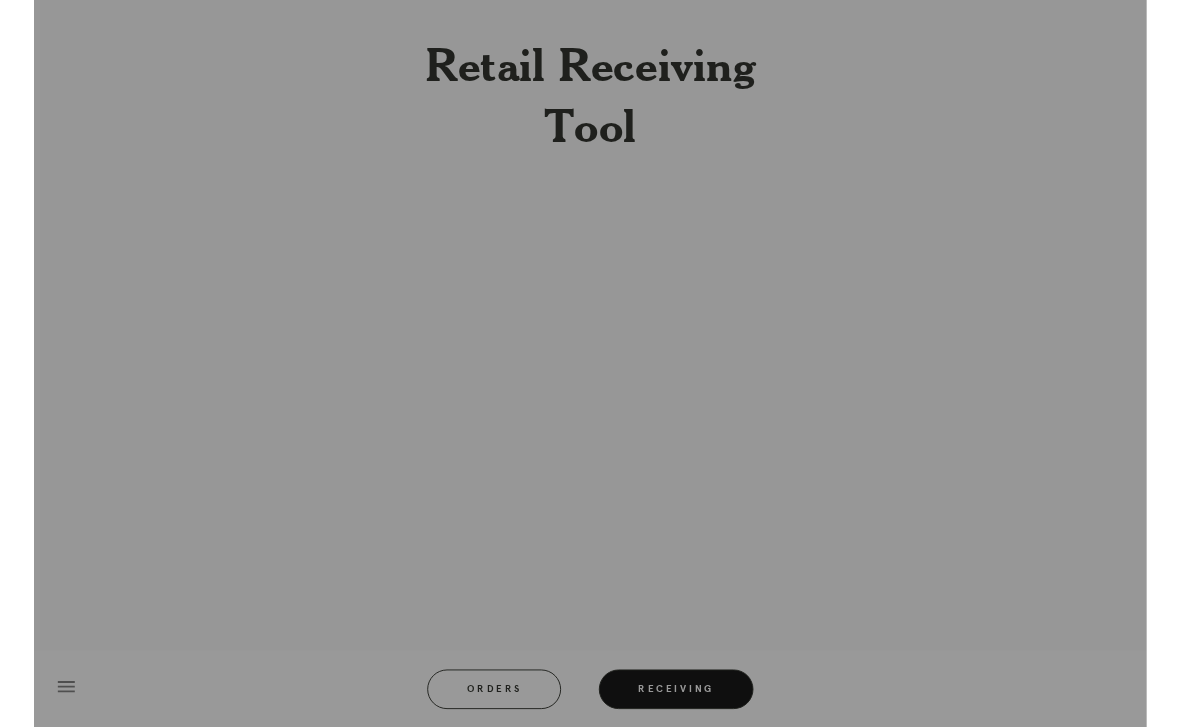 scroll, scrollTop: 0, scrollLeft: 0, axis: both 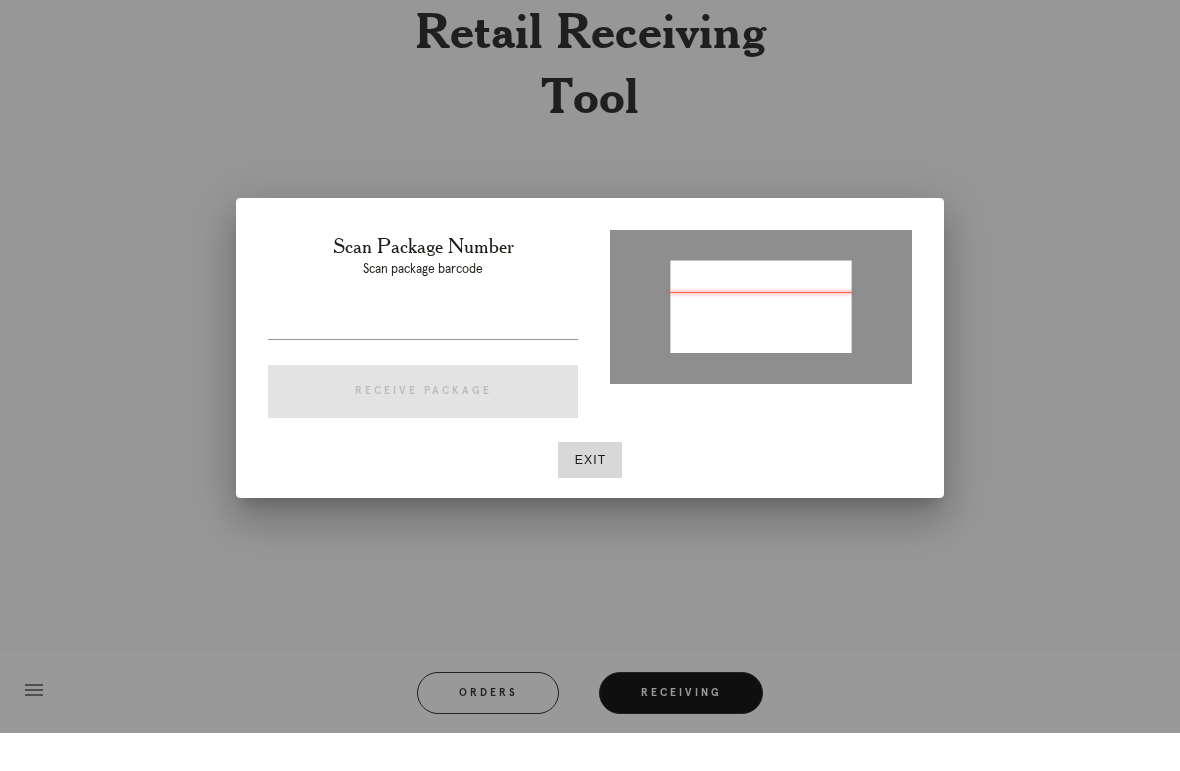click at bounding box center (590, 385) 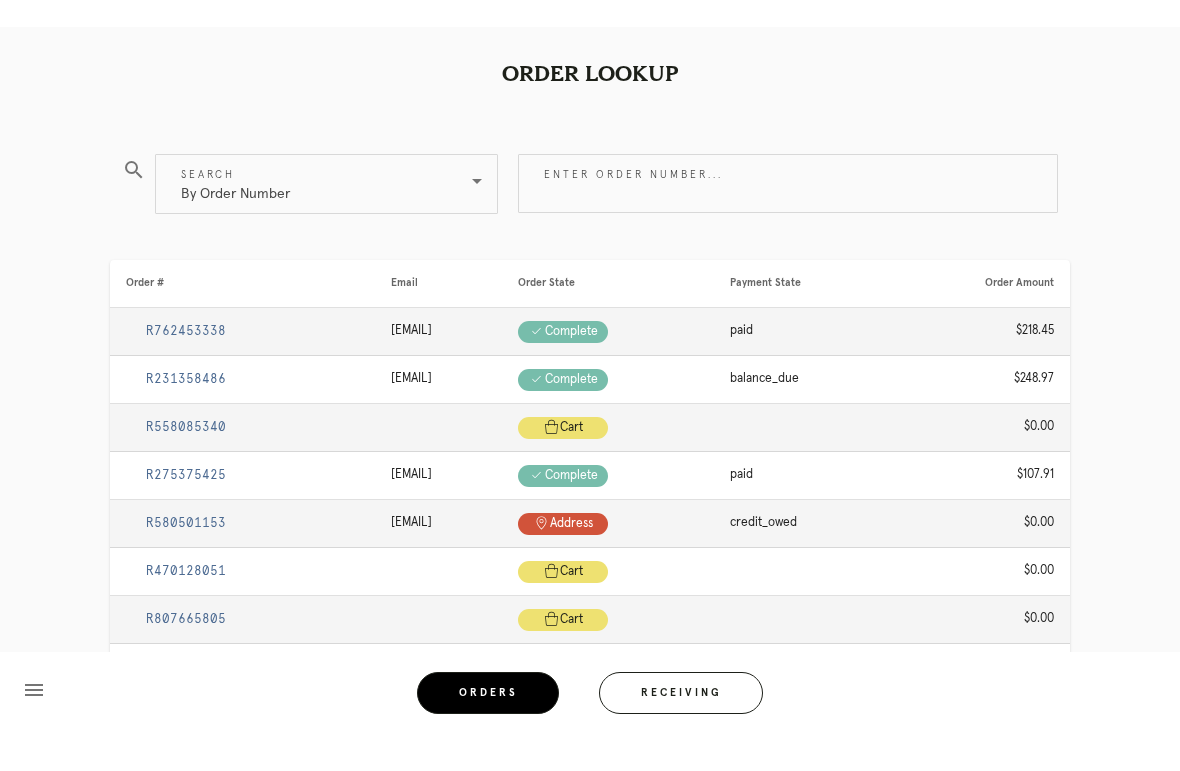 click on "Receiving" at bounding box center [681, 731] 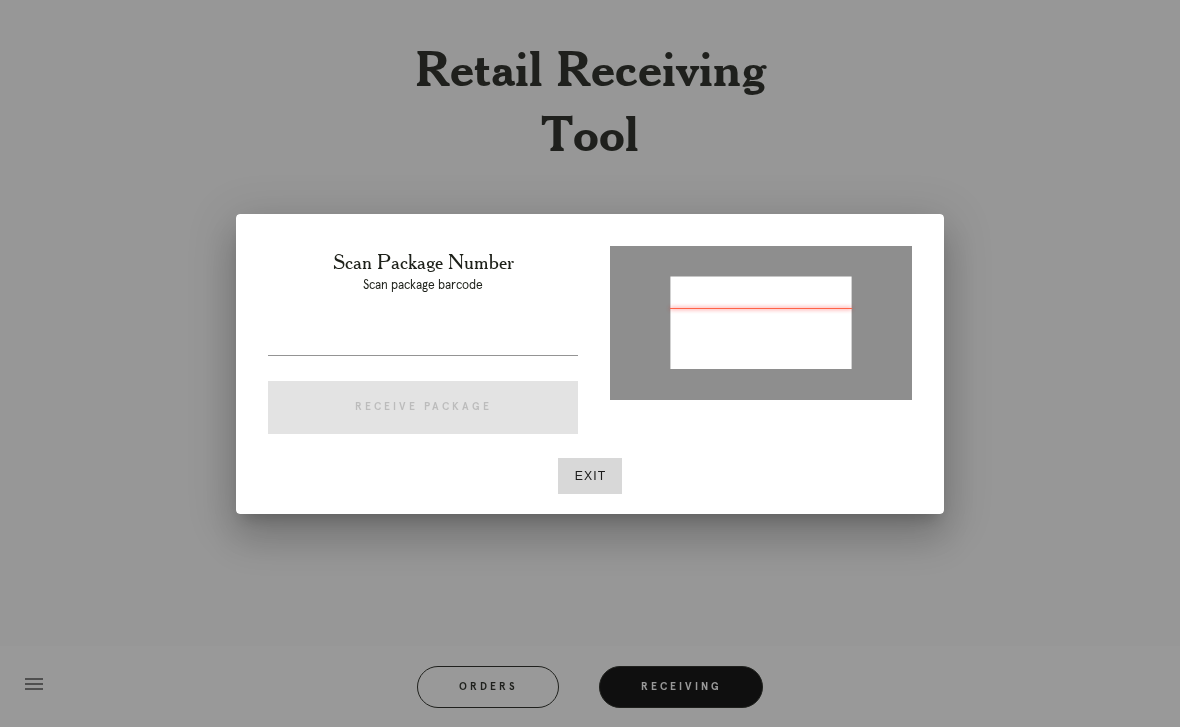 click at bounding box center (423, 339) 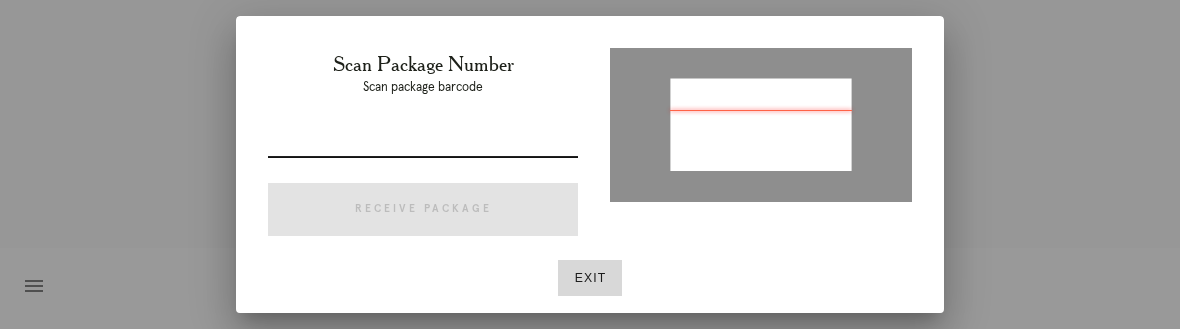 click at bounding box center (423, 142) 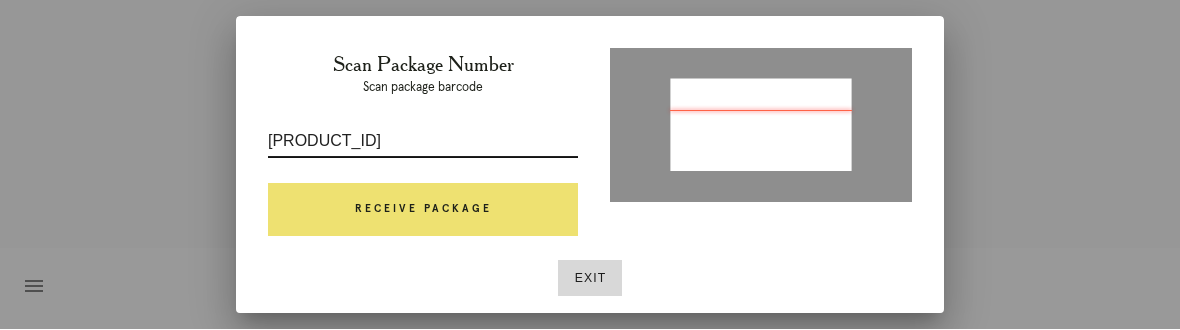 type on "[PRODUCT_ID]" 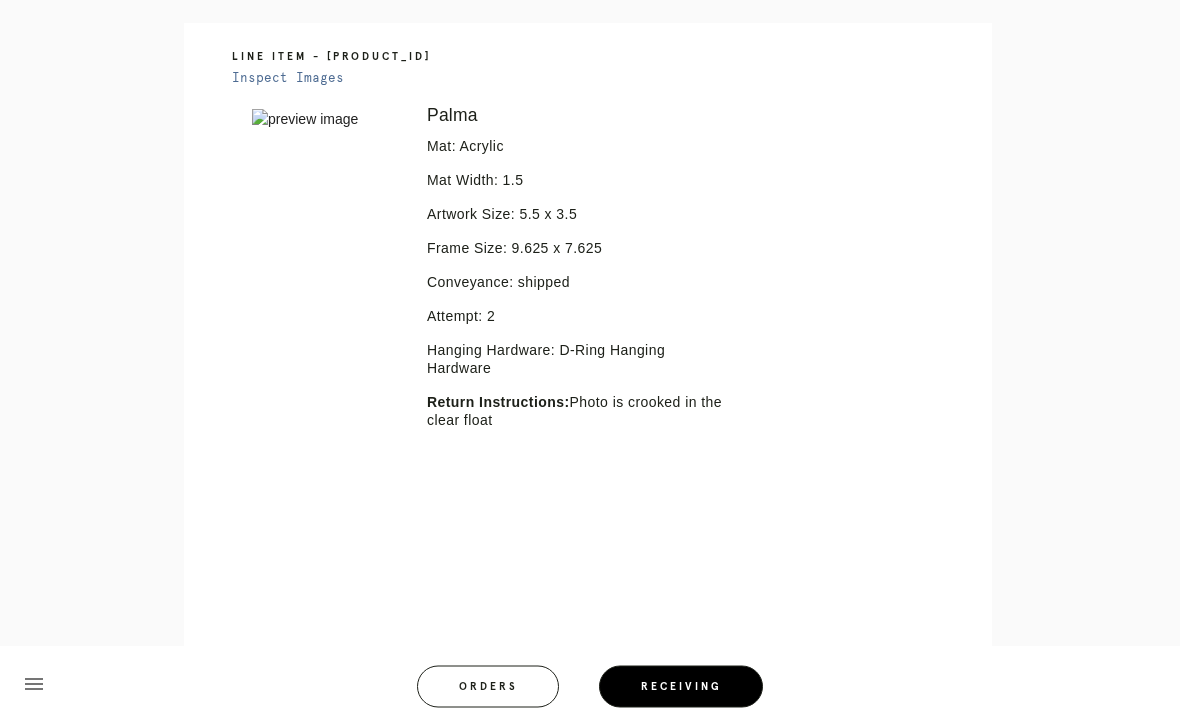 scroll, scrollTop: 423, scrollLeft: 0, axis: vertical 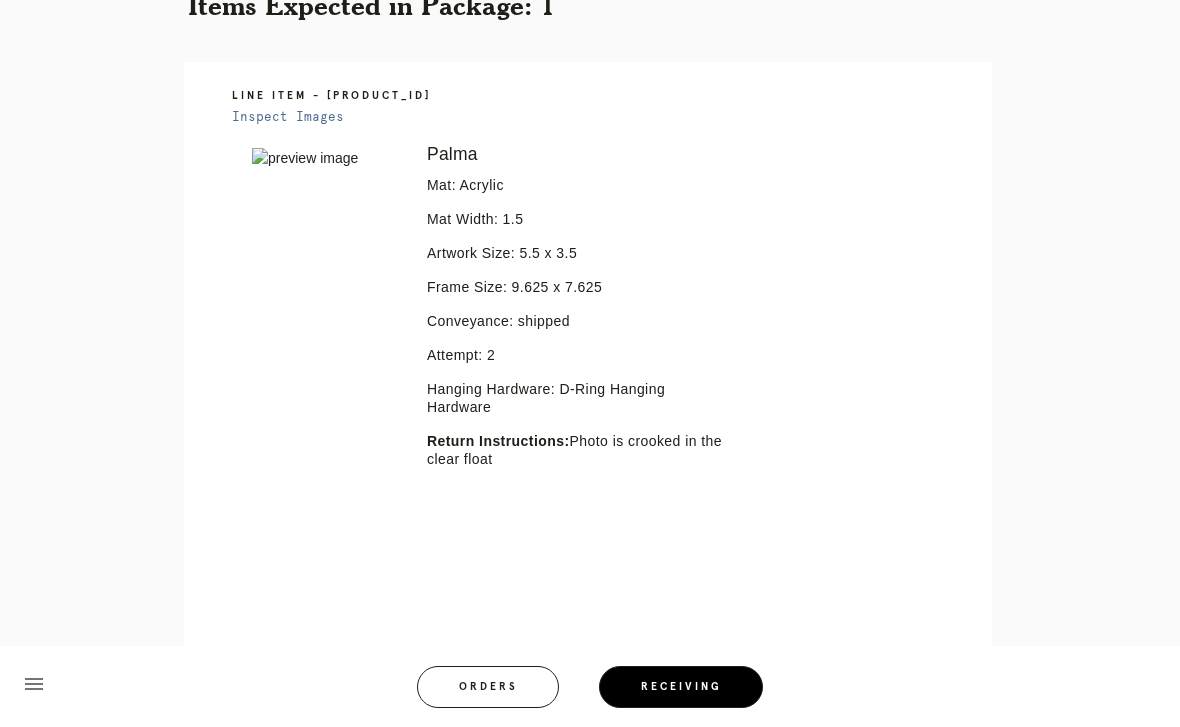 click on "Receiving" at bounding box center (681, 687) 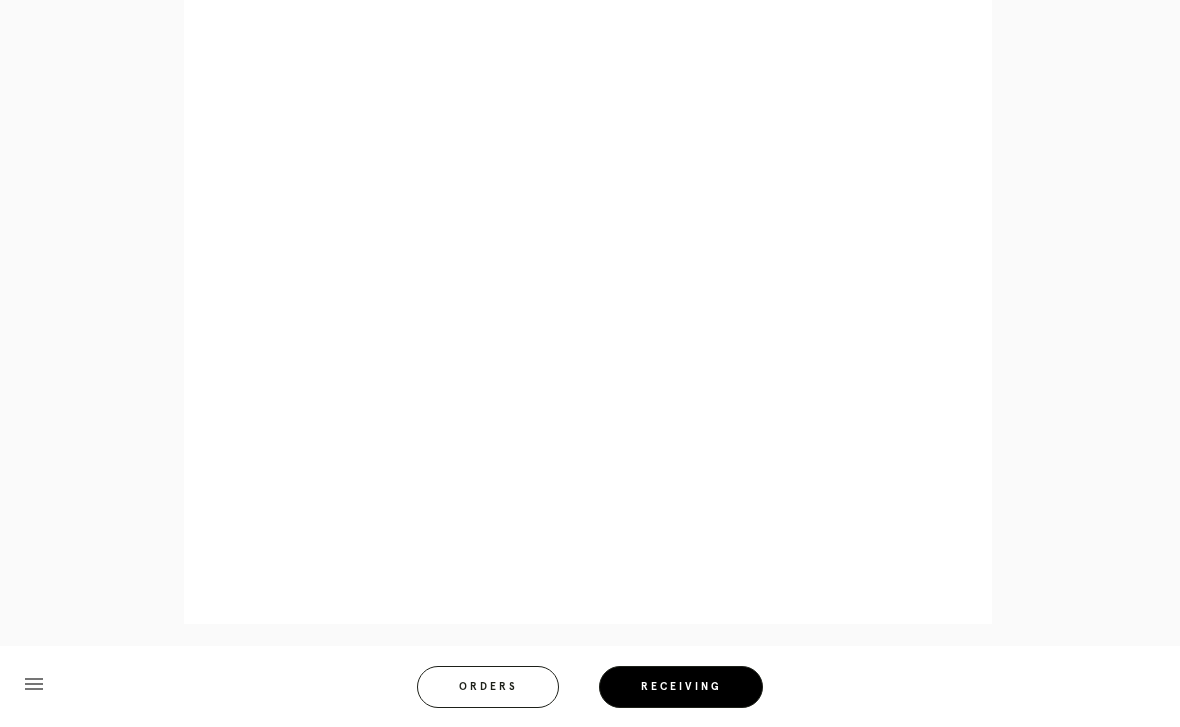 scroll, scrollTop: 963, scrollLeft: 0, axis: vertical 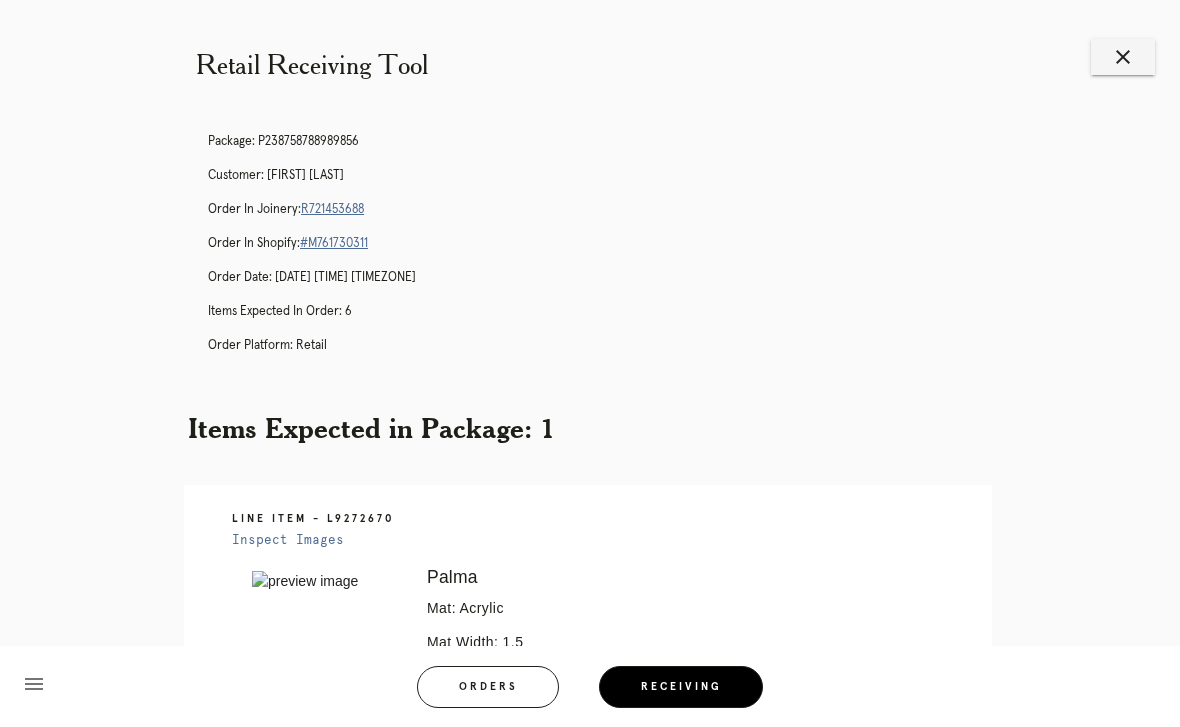 click on "Receiving" at bounding box center [681, 687] 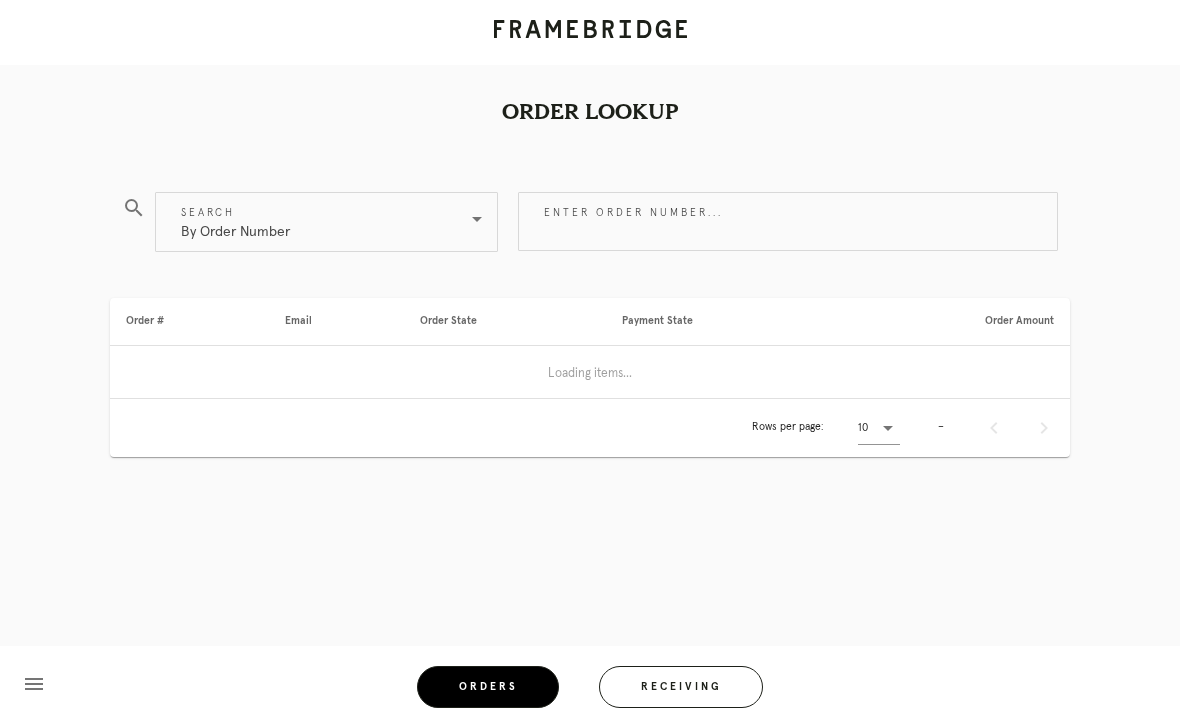 scroll, scrollTop: 0, scrollLeft: 0, axis: both 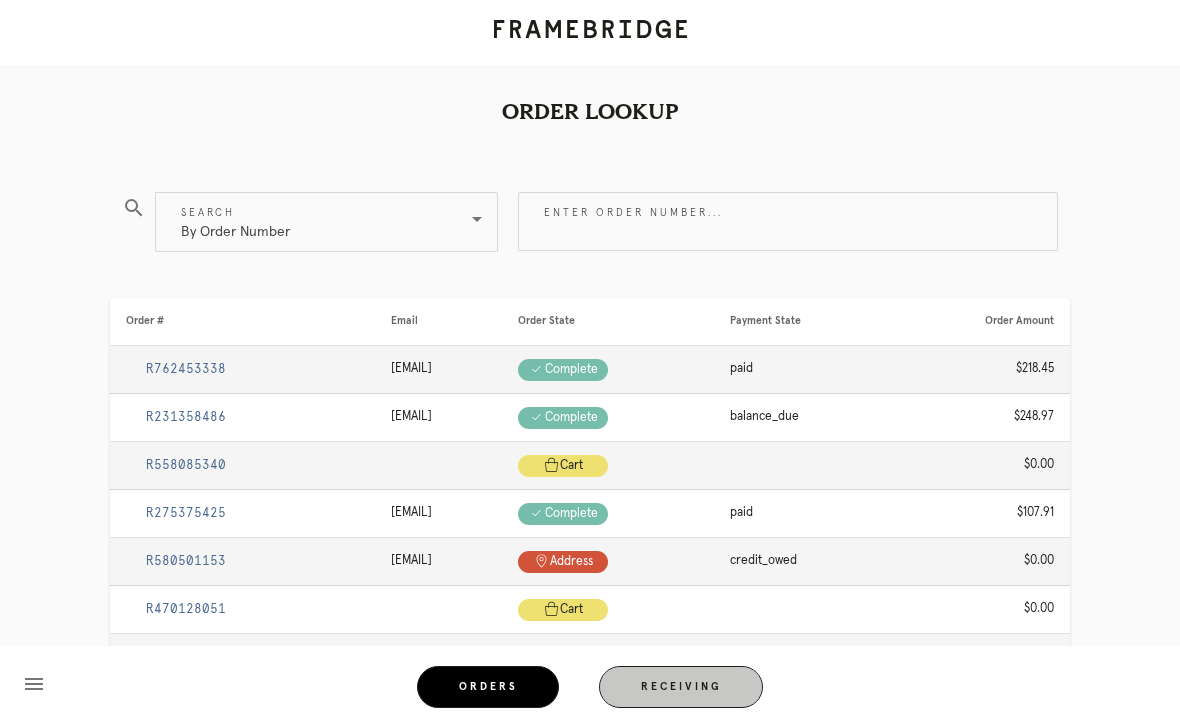 click on "Receiving" at bounding box center (681, 687) 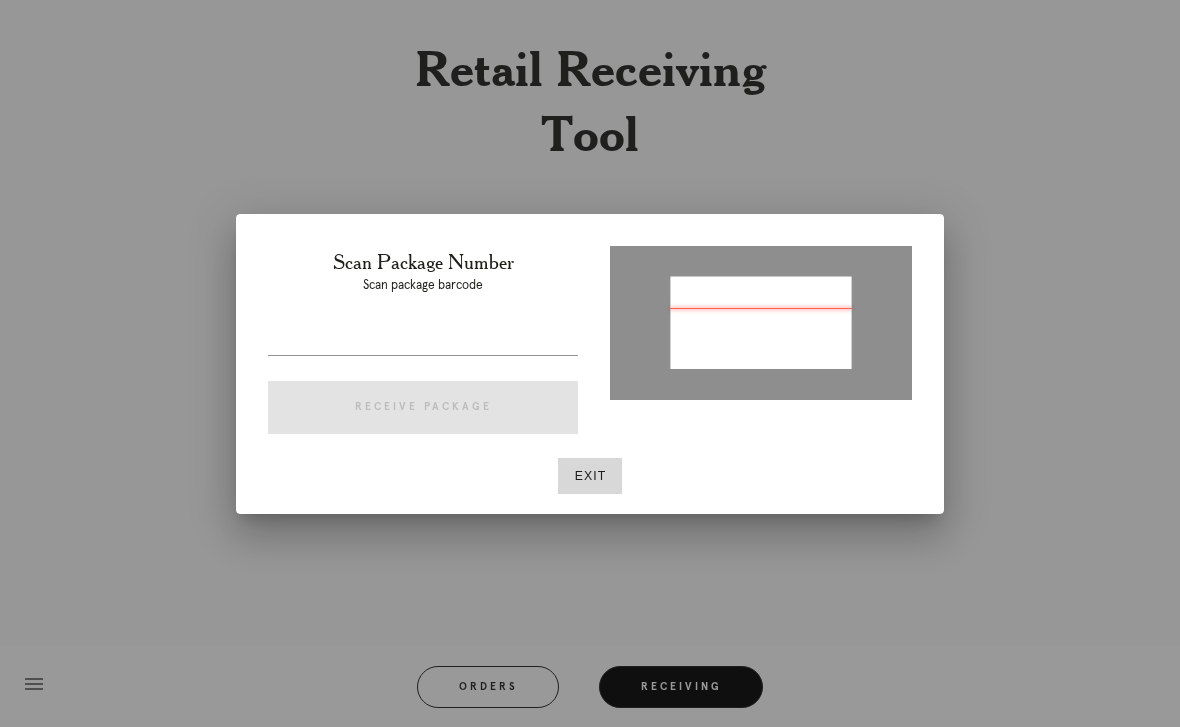click at bounding box center [423, 339] 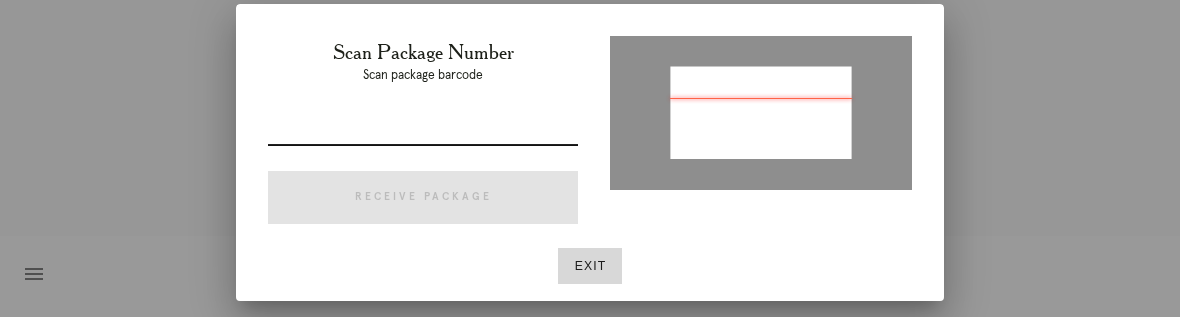 click at bounding box center [423, 142] 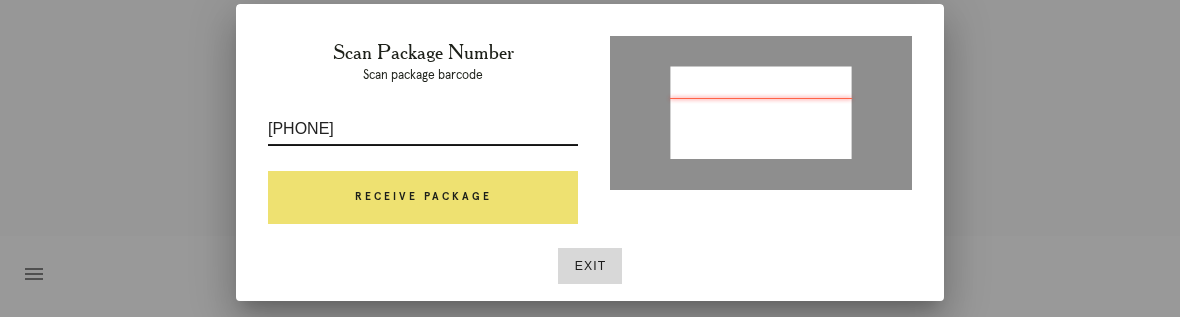 click on "Receive Package" at bounding box center [423, 211] 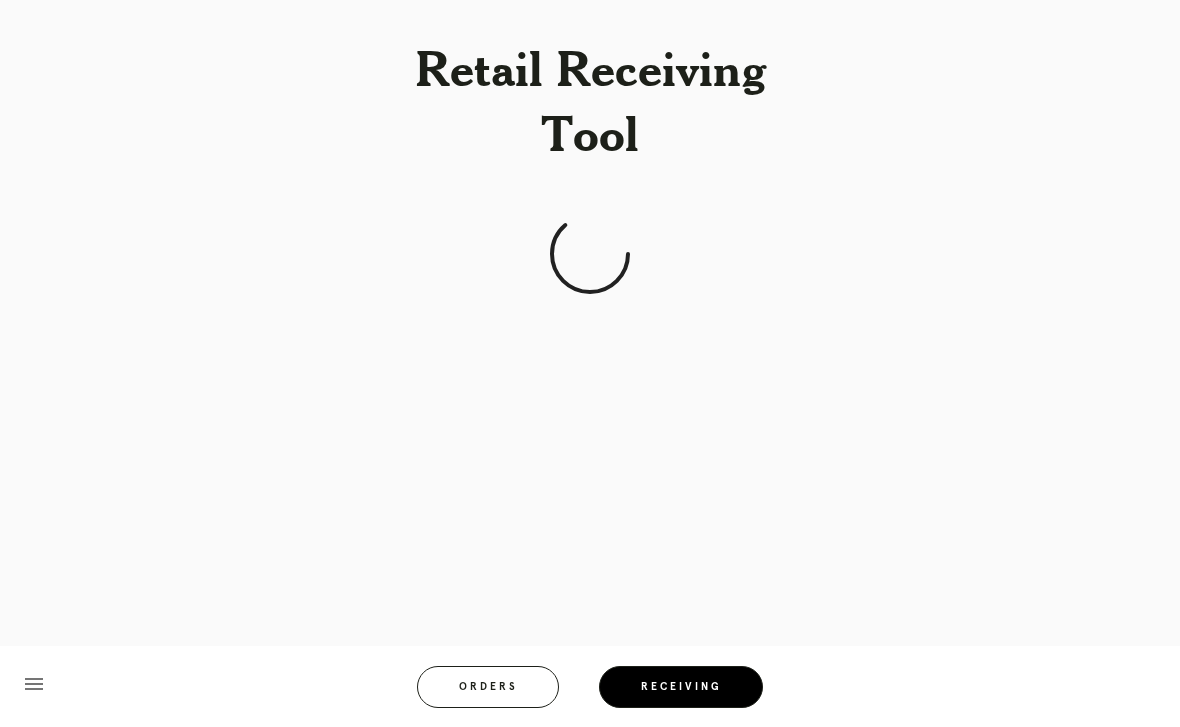 click on "Retail Receiving Tool
menu
Orders
Receiving
Logged in as:   kirsten.henshaw@framebridge.com   Winnetka
Logout" at bounding box center [590, 363] 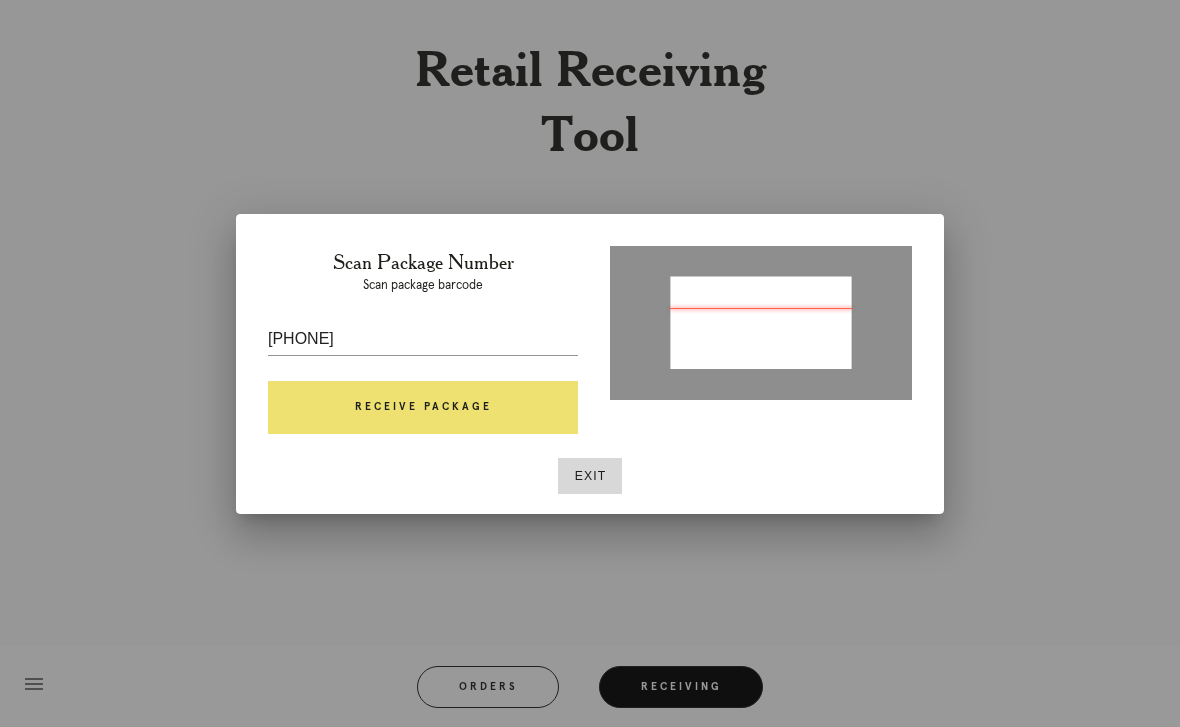 click on "Receive Package" at bounding box center (423, 408) 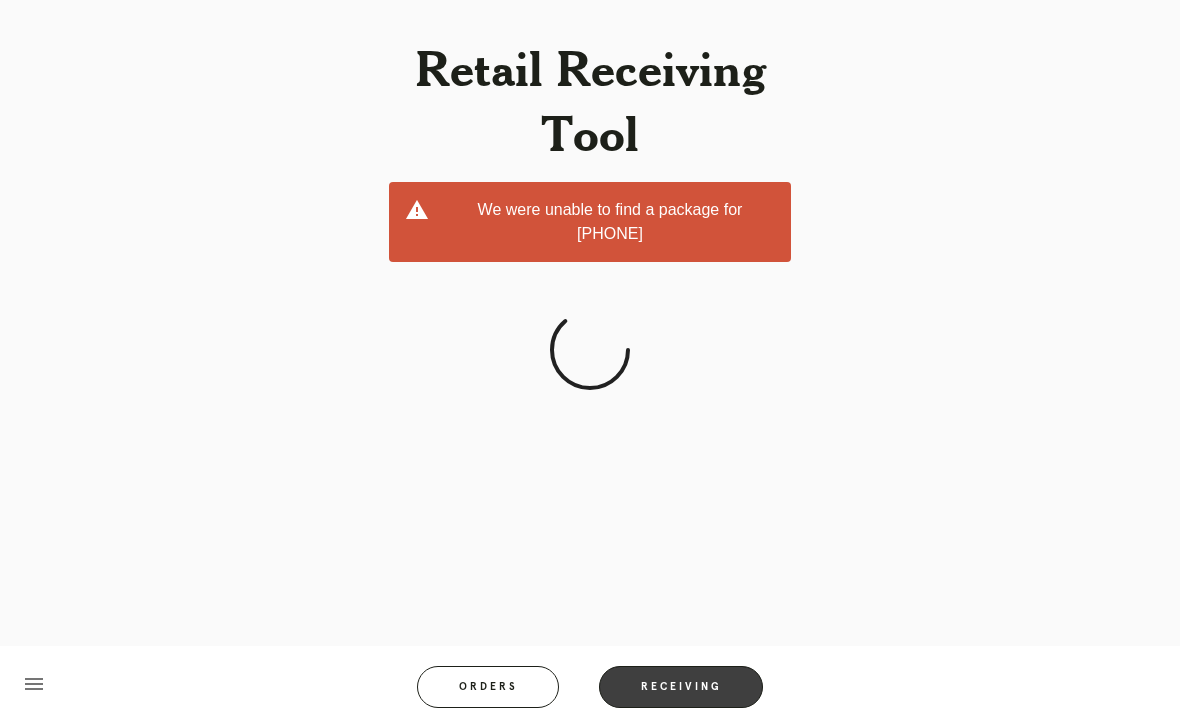 click on "Receiving" at bounding box center [681, 687] 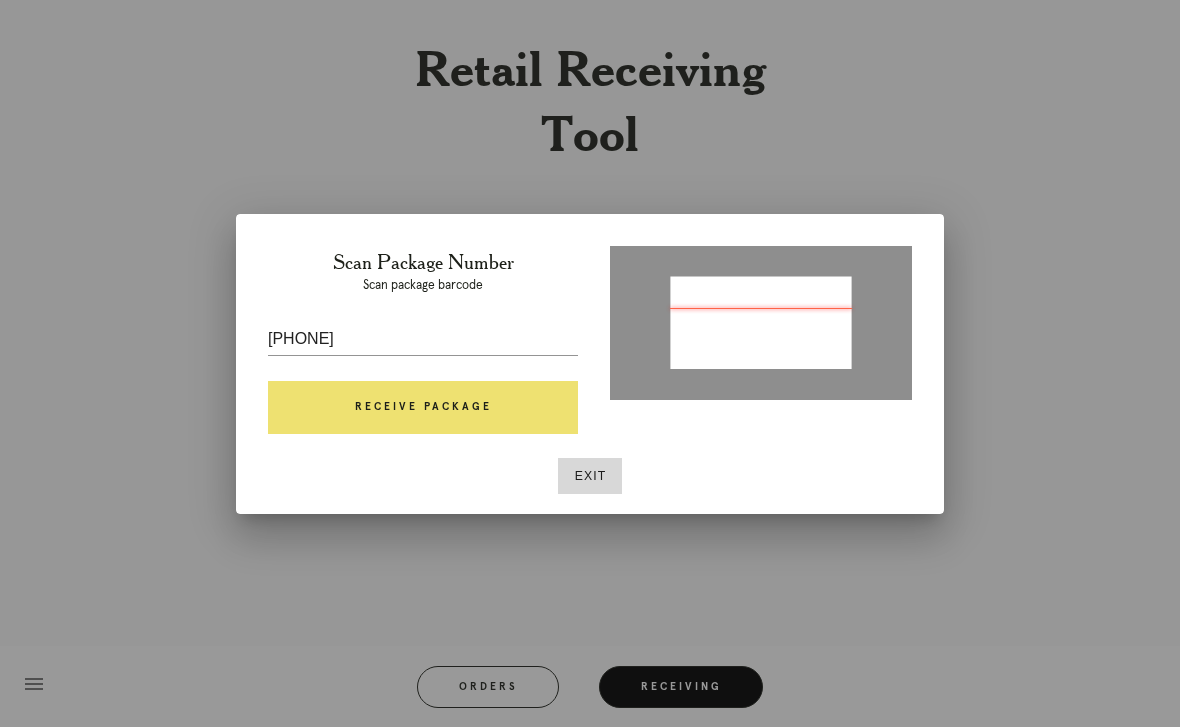 click on "P996395948966548" at bounding box center (423, 339) 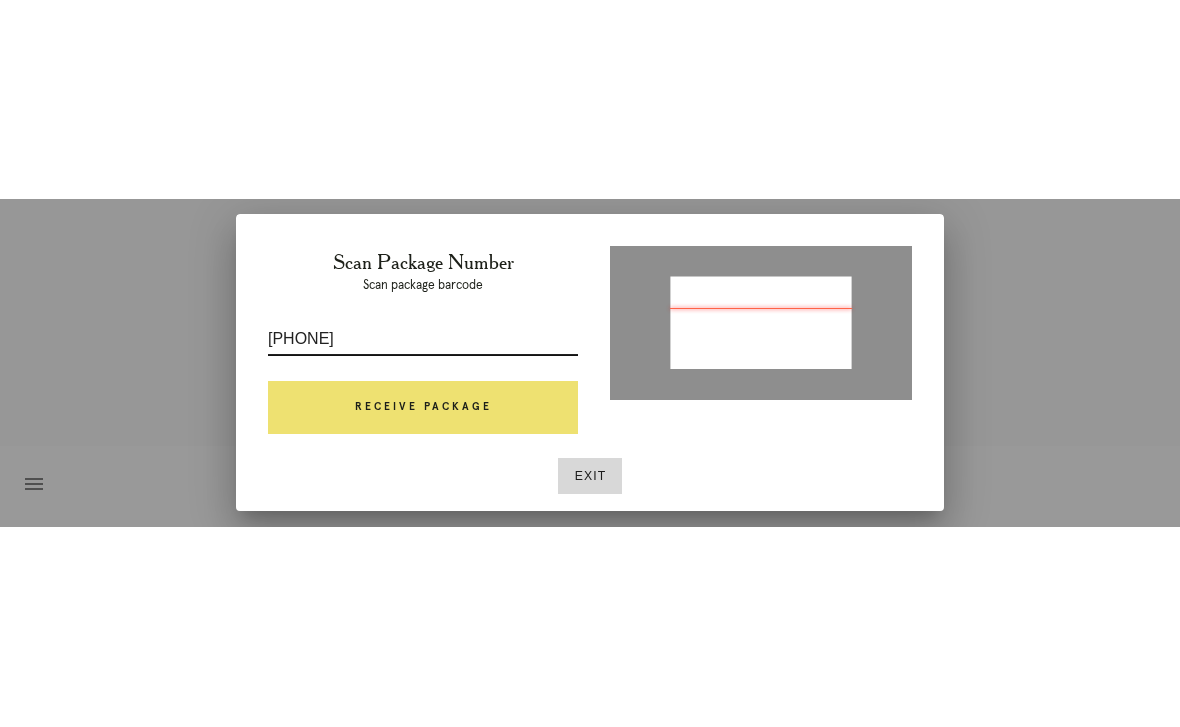 scroll, scrollTop: 0, scrollLeft: 0, axis: both 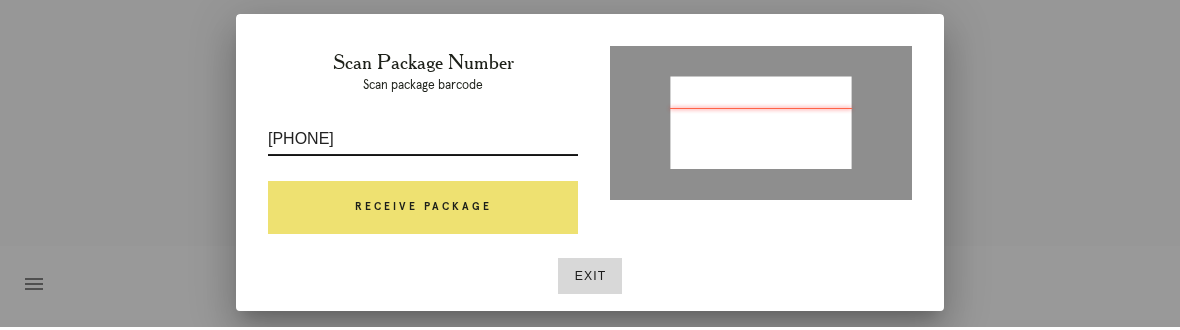 type on "P" 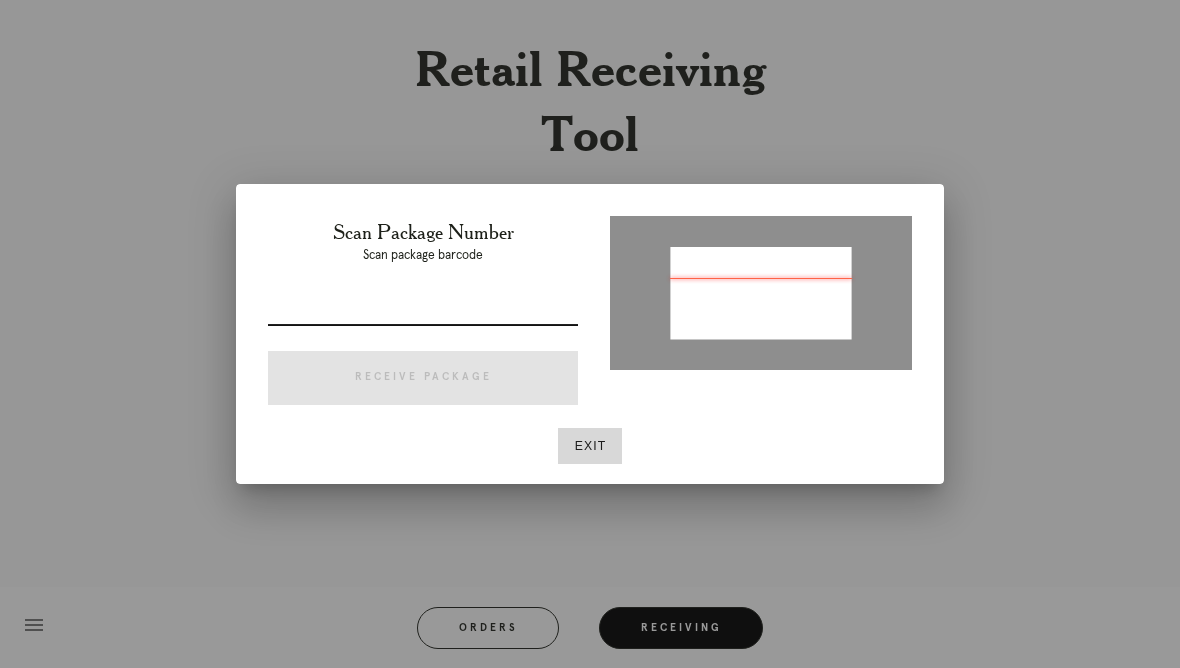 click at bounding box center [423, 309] 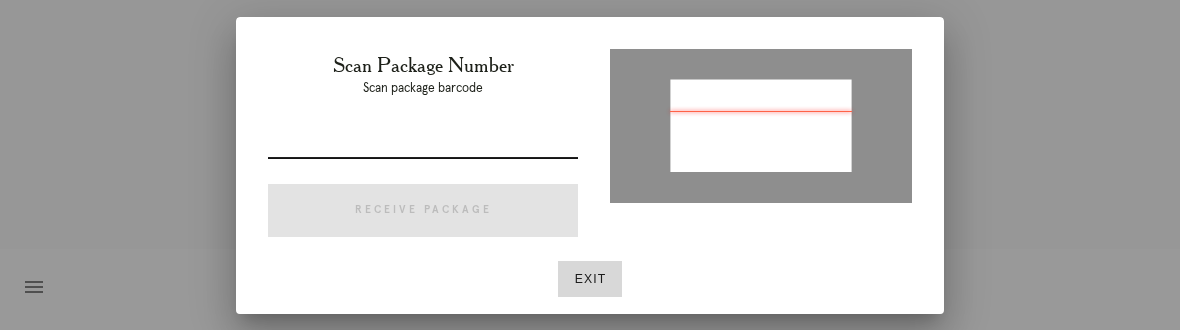 click at bounding box center (423, 142) 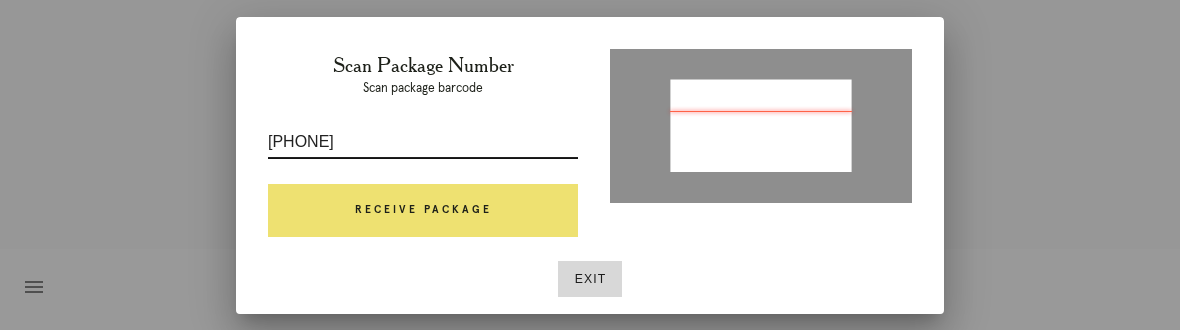 click on "Receive Package" at bounding box center (423, 211) 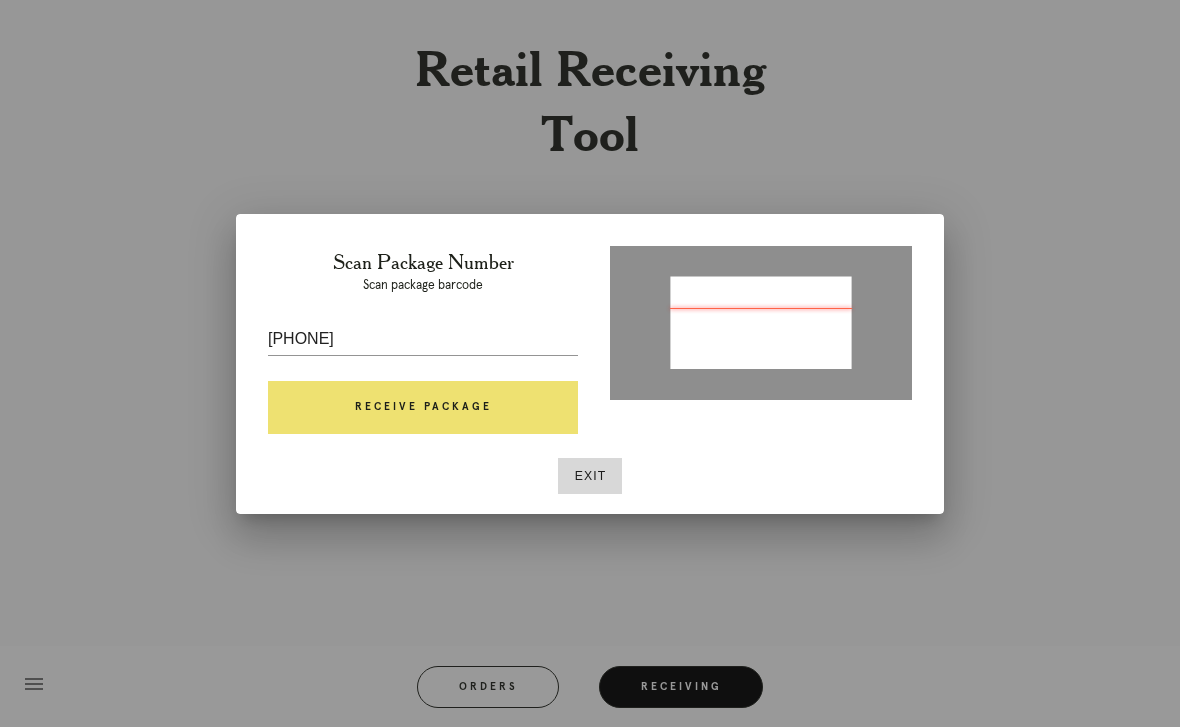 type on "11675986191934" 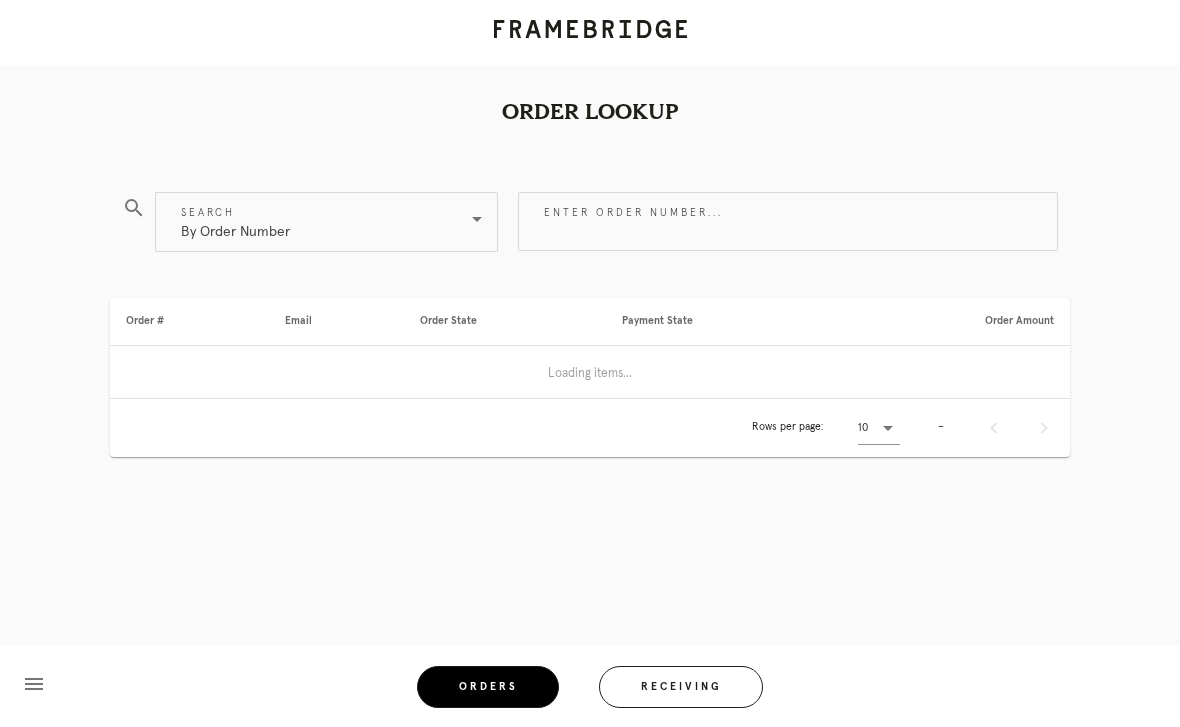 scroll, scrollTop: 0, scrollLeft: 0, axis: both 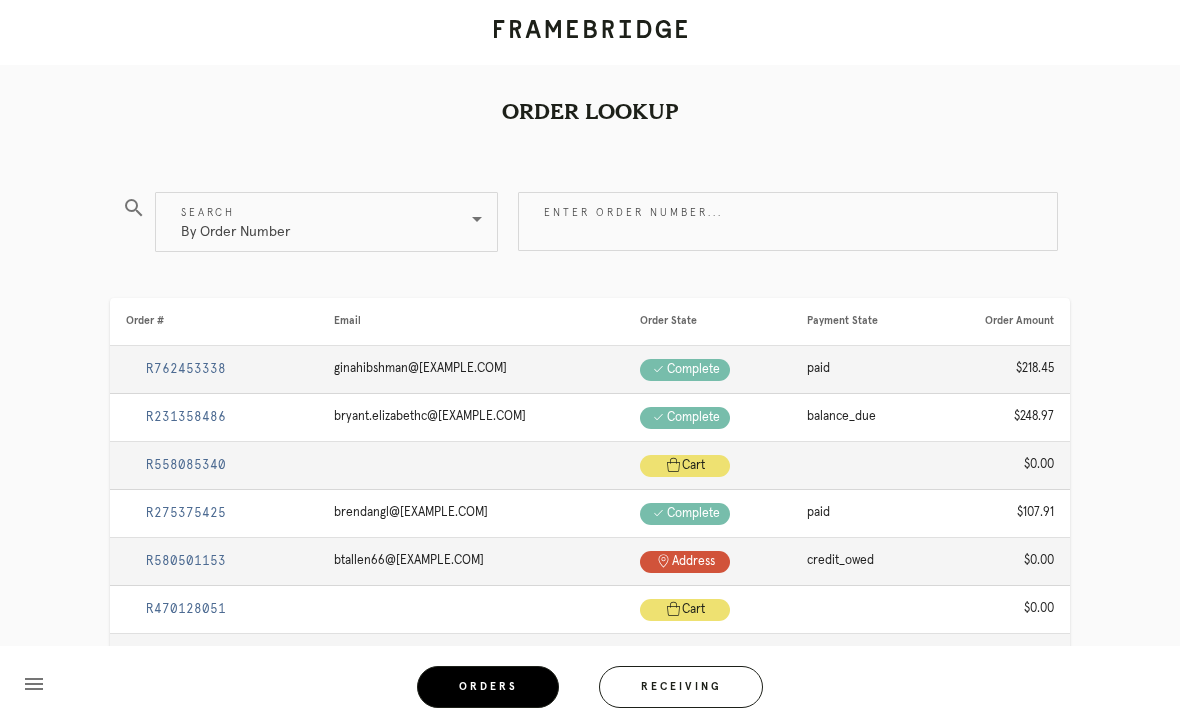 click on "By Order Number" at bounding box center (235, 222) 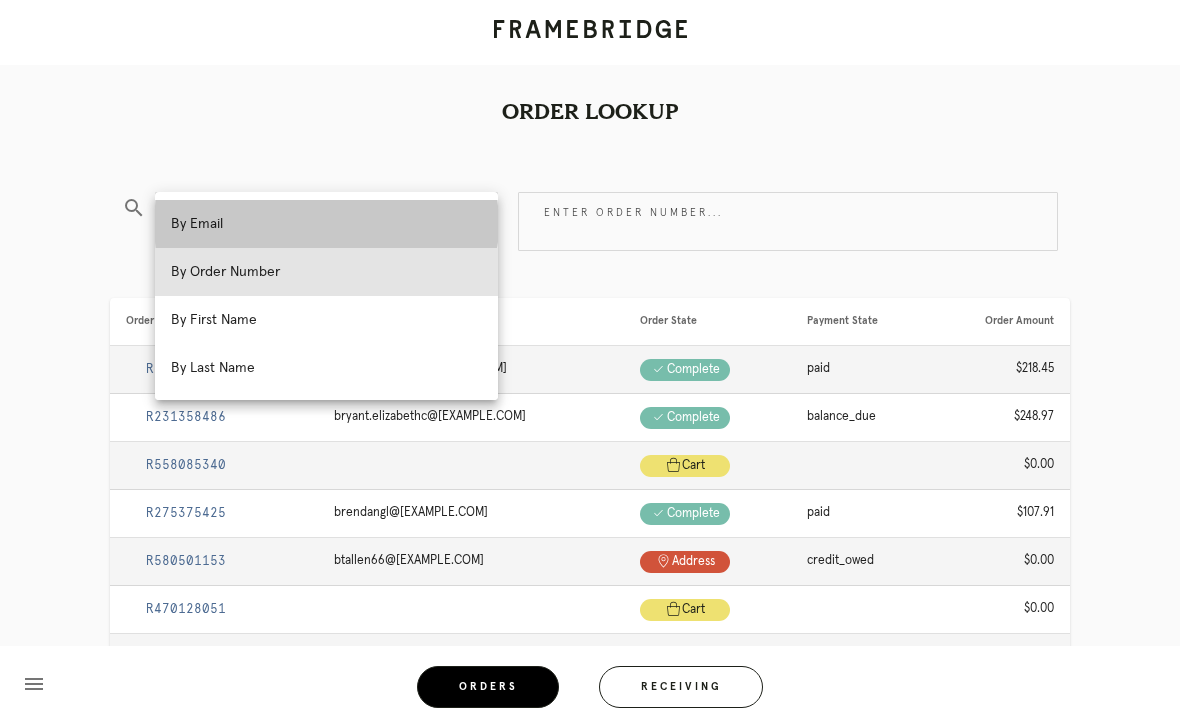 click on "By Email" at bounding box center [326, 224] 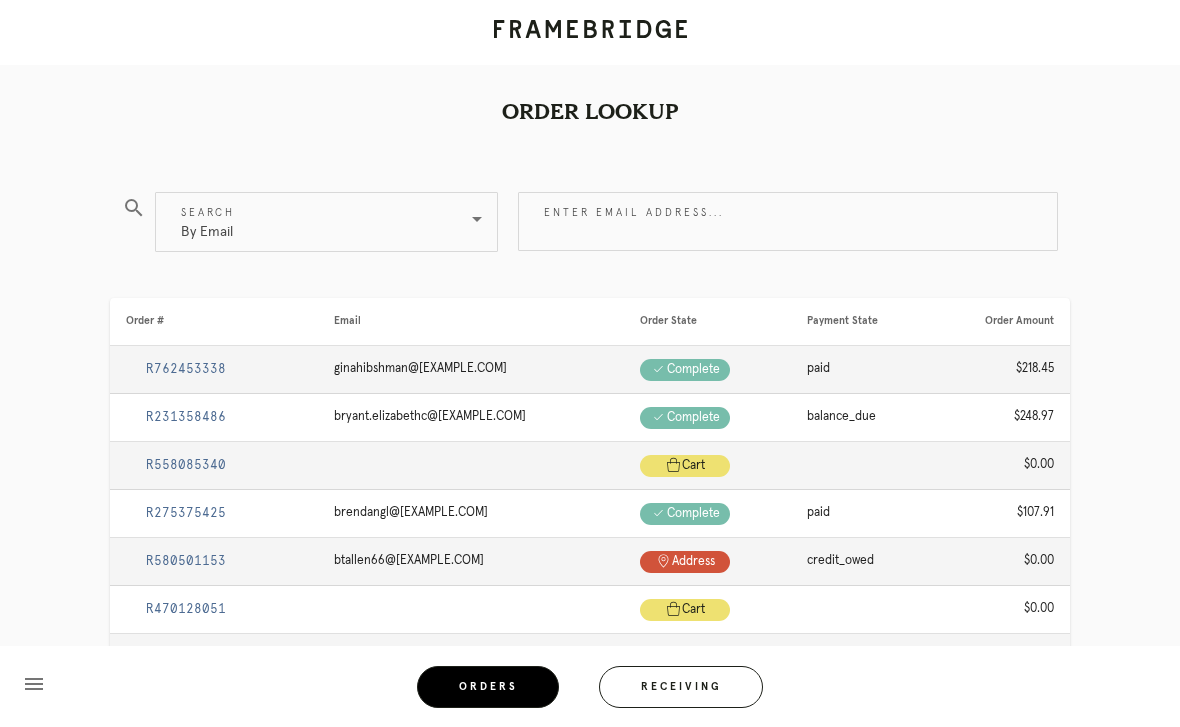 click on "Enter email address..." at bounding box center [788, 221] 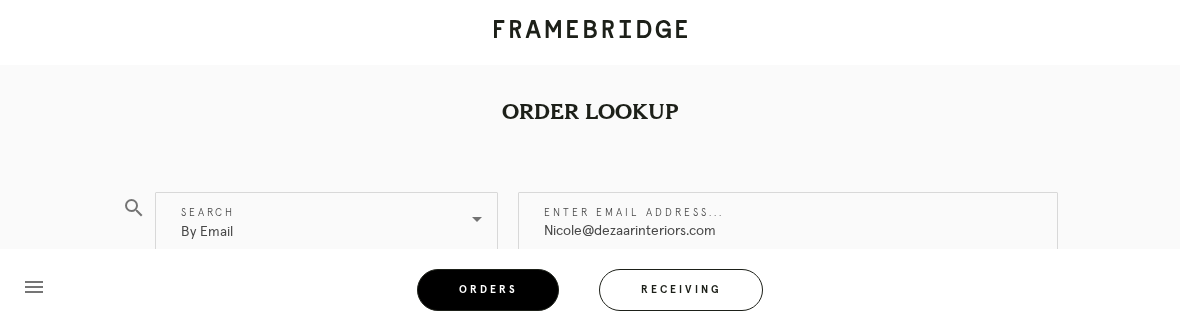 type on "Nicole@dezaarinteriors.com" 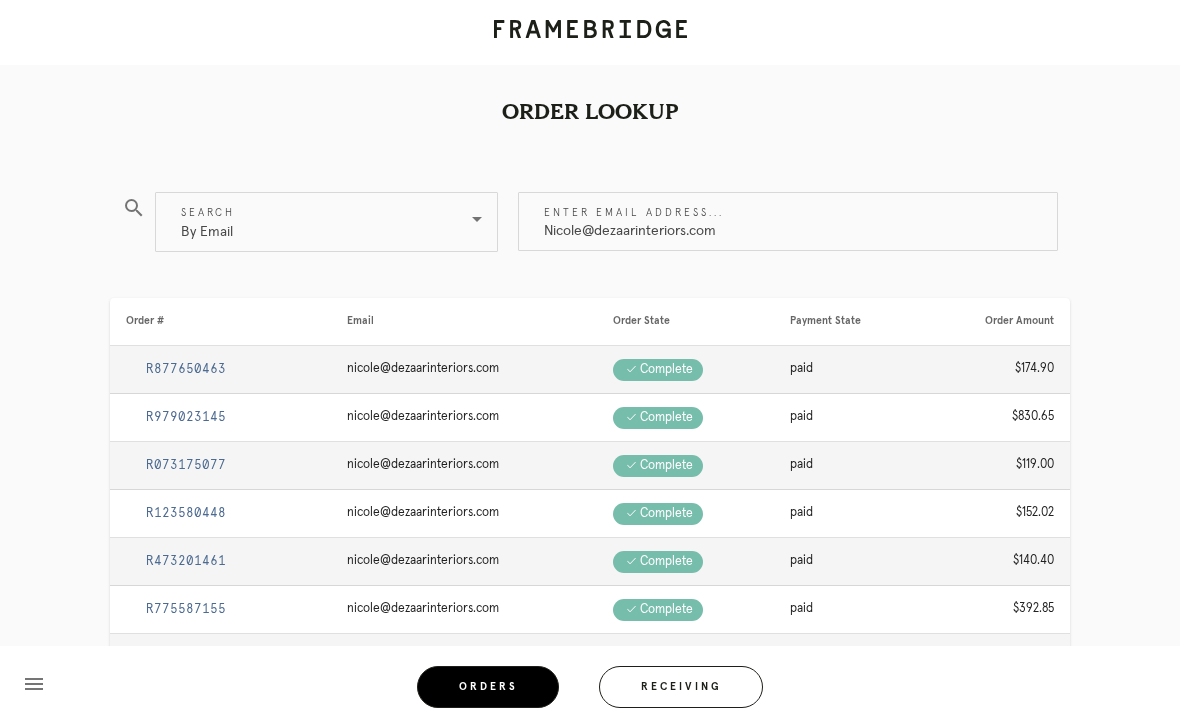 click on "R979023145" at bounding box center [186, 417] 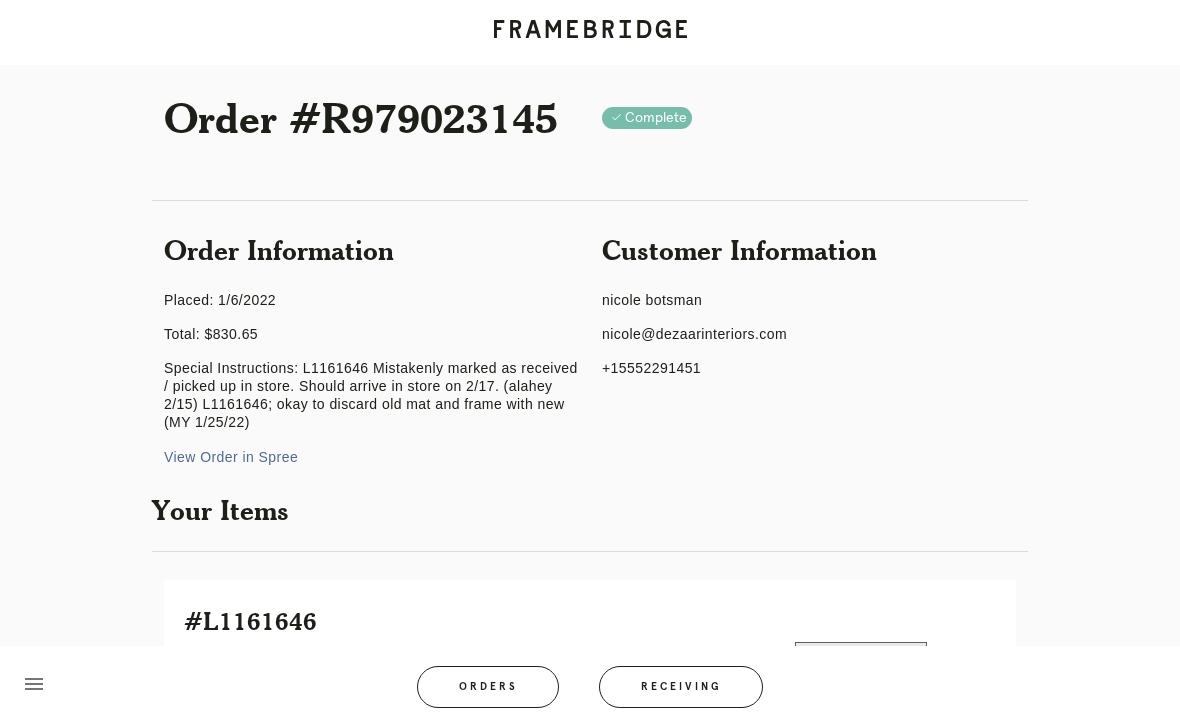 scroll, scrollTop: 0, scrollLeft: 0, axis: both 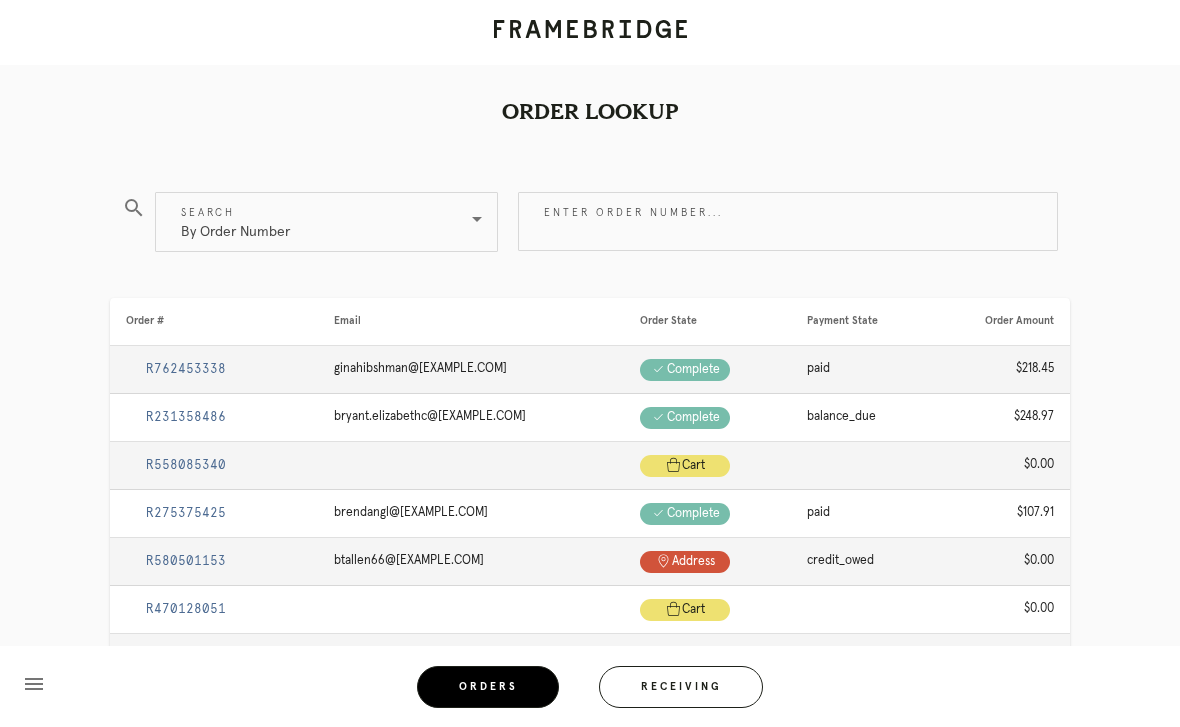 click on "Enter order number..." at bounding box center [788, 221] 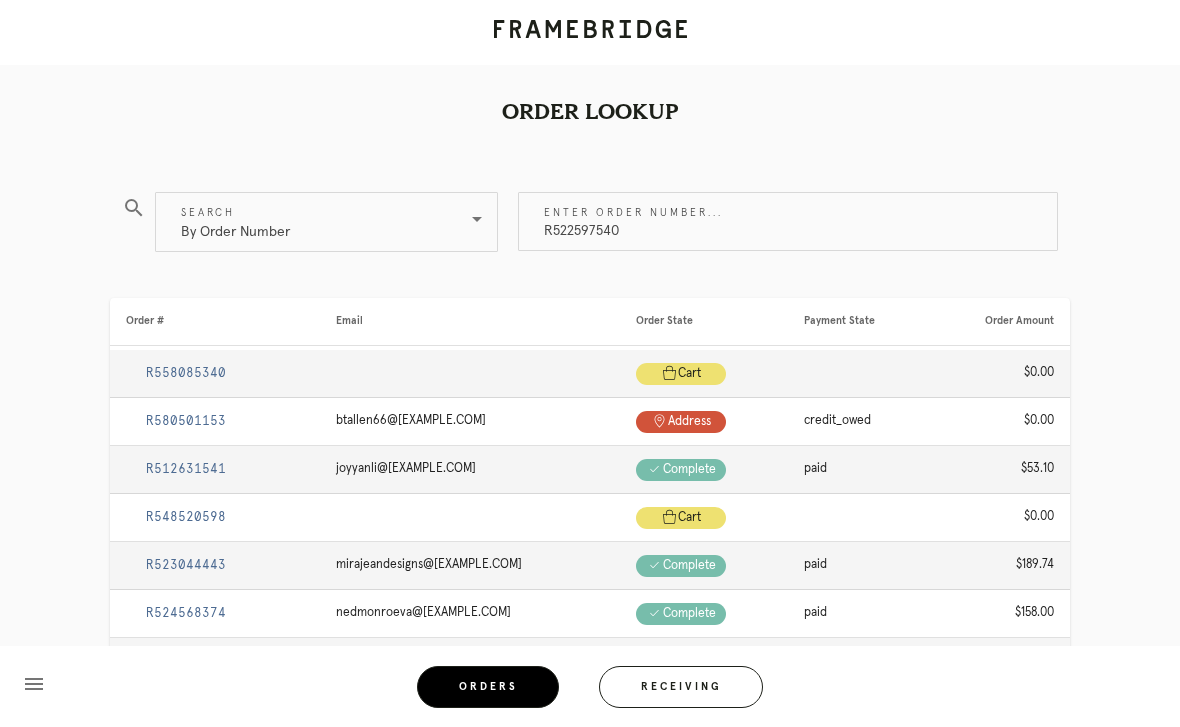 click on "R522597540" at bounding box center [788, 221] 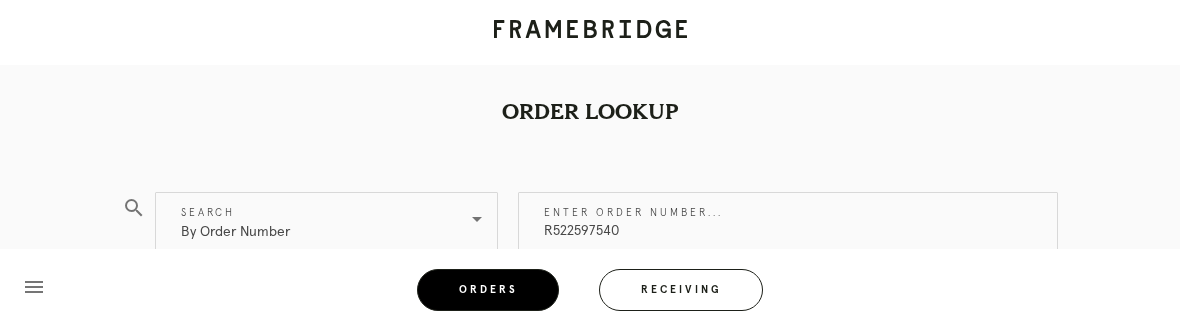 click on "R522597540" at bounding box center [788, 221] 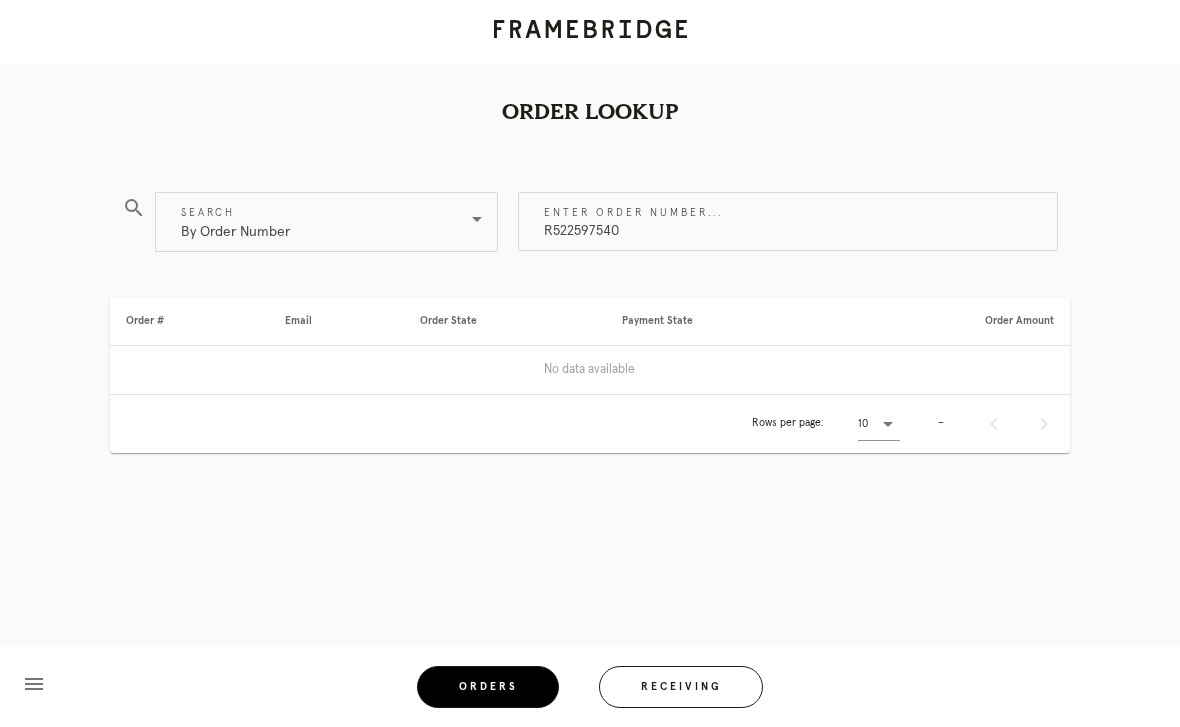 click on "R522597540" at bounding box center (788, 221) 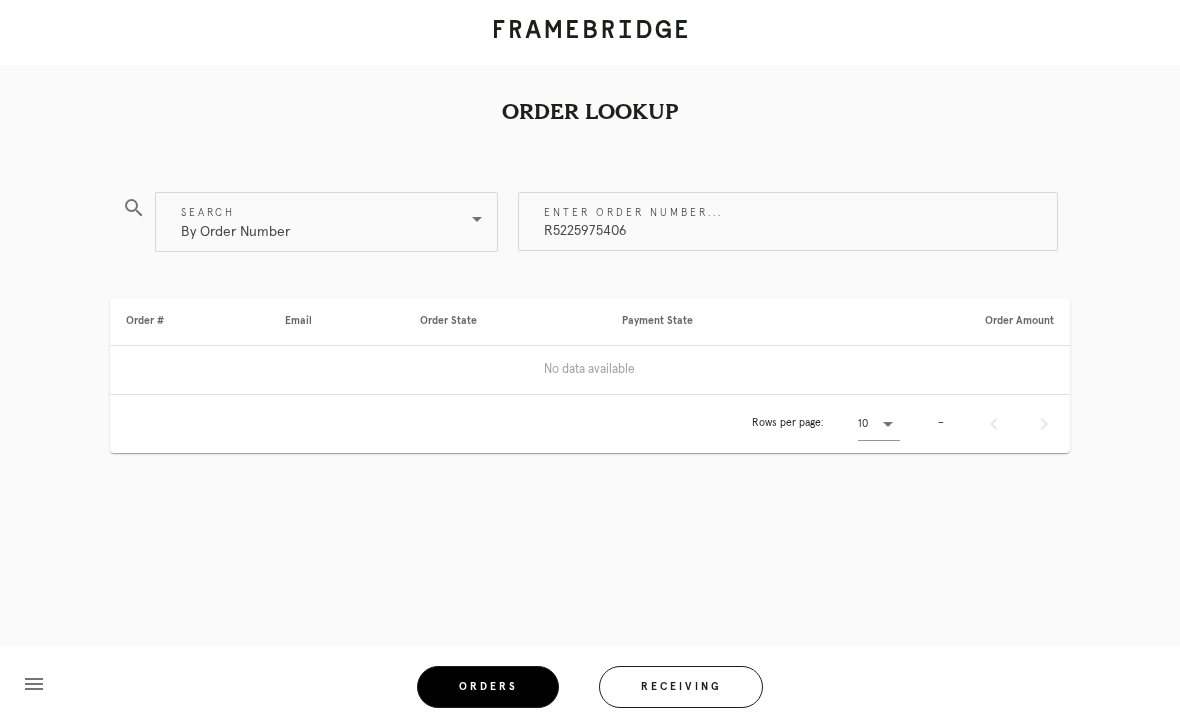 click on "R5225975406" at bounding box center [788, 221] 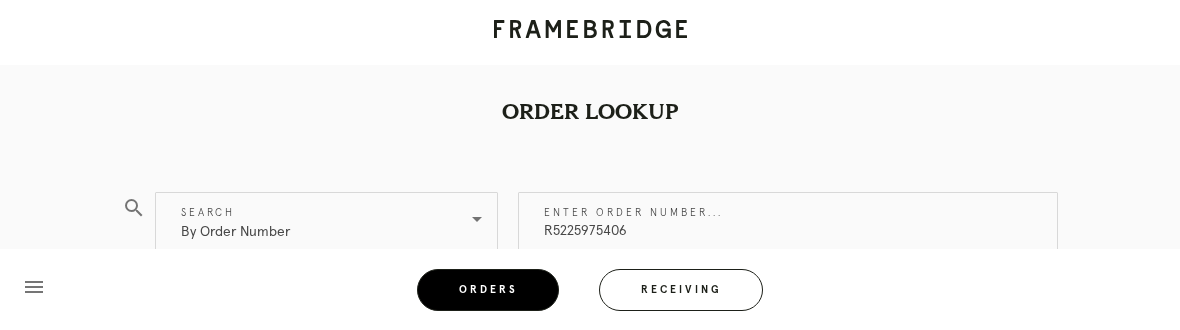 click on "R5225975406" at bounding box center [788, 221] 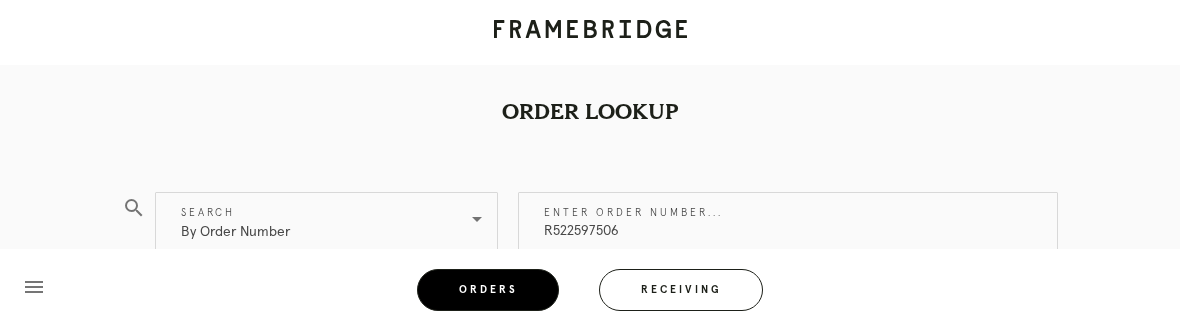 type on "R522597506" 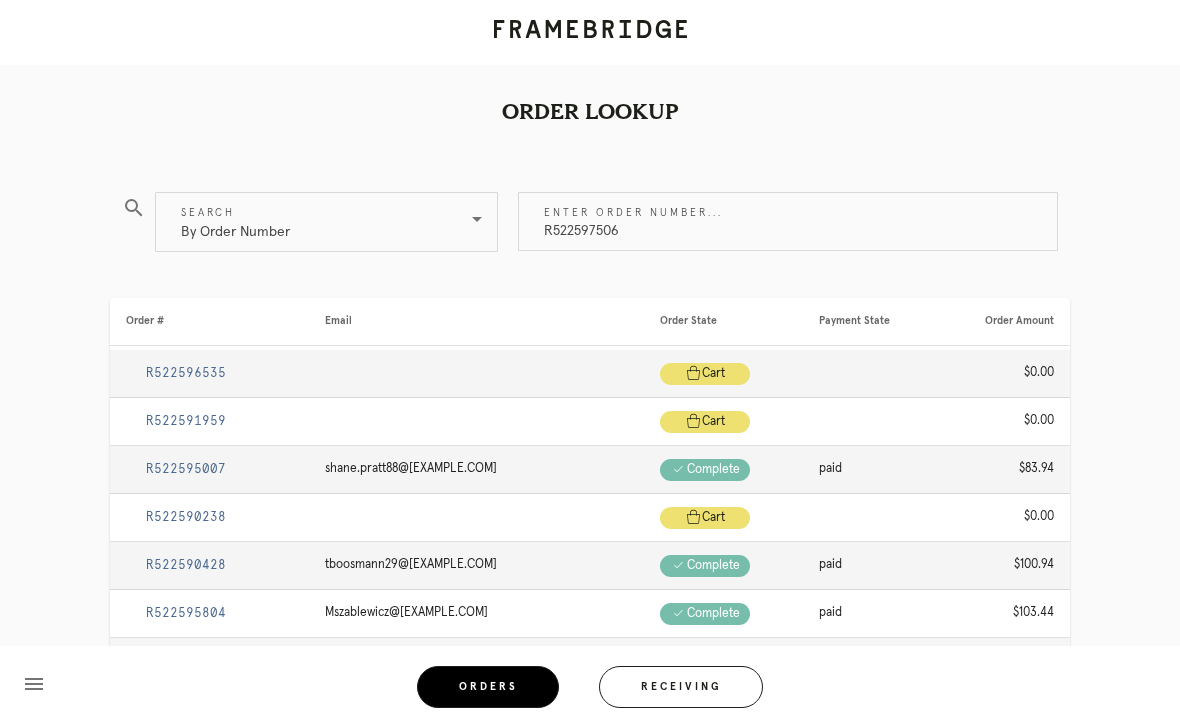 click on "R522597506" at bounding box center [788, 221] 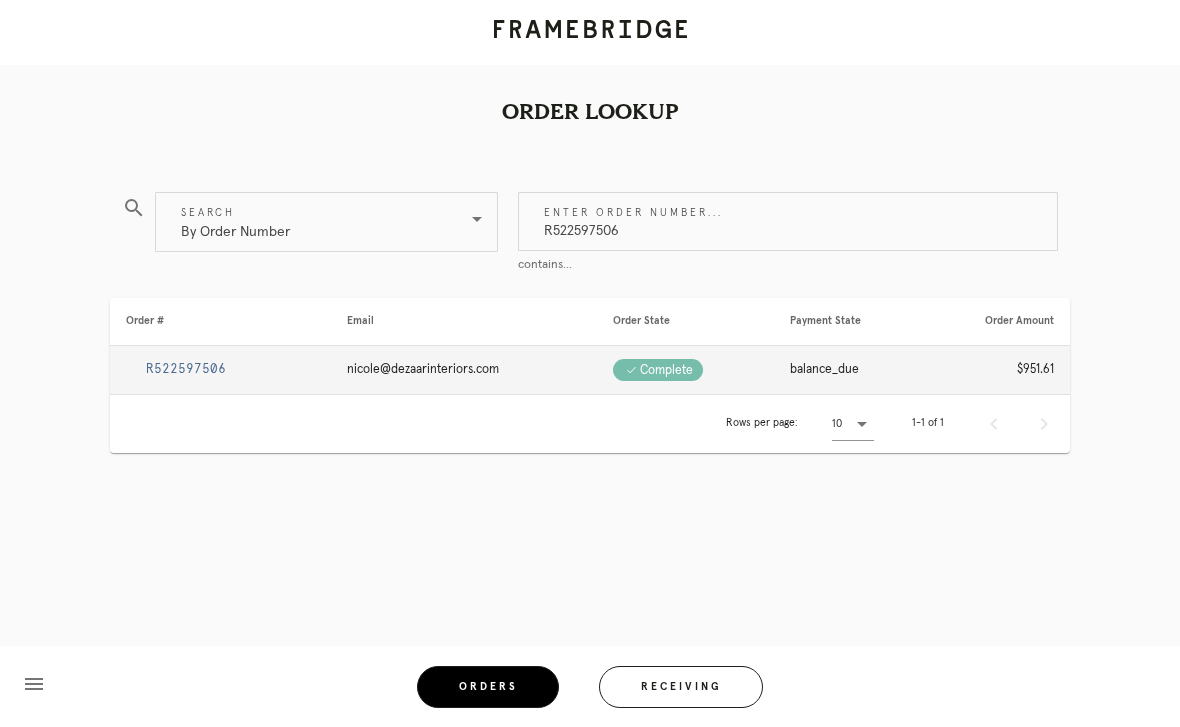 click on "R522597506" at bounding box center (186, 369) 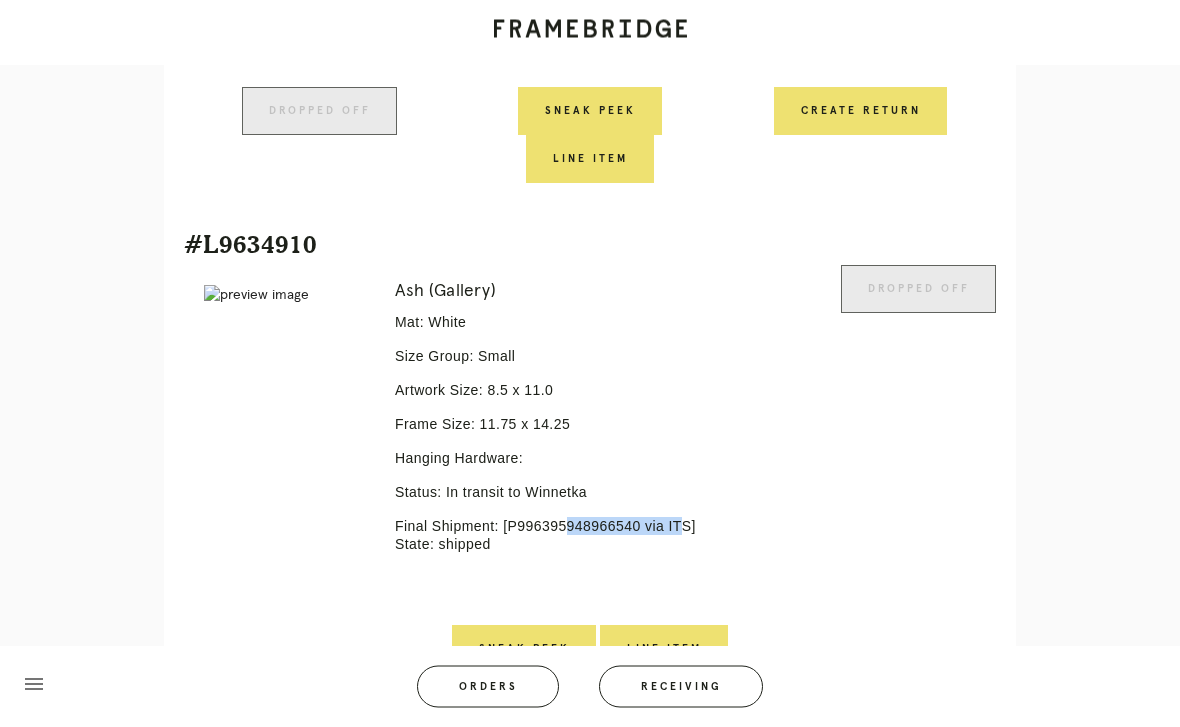 scroll, scrollTop: 908, scrollLeft: 0, axis: vertical 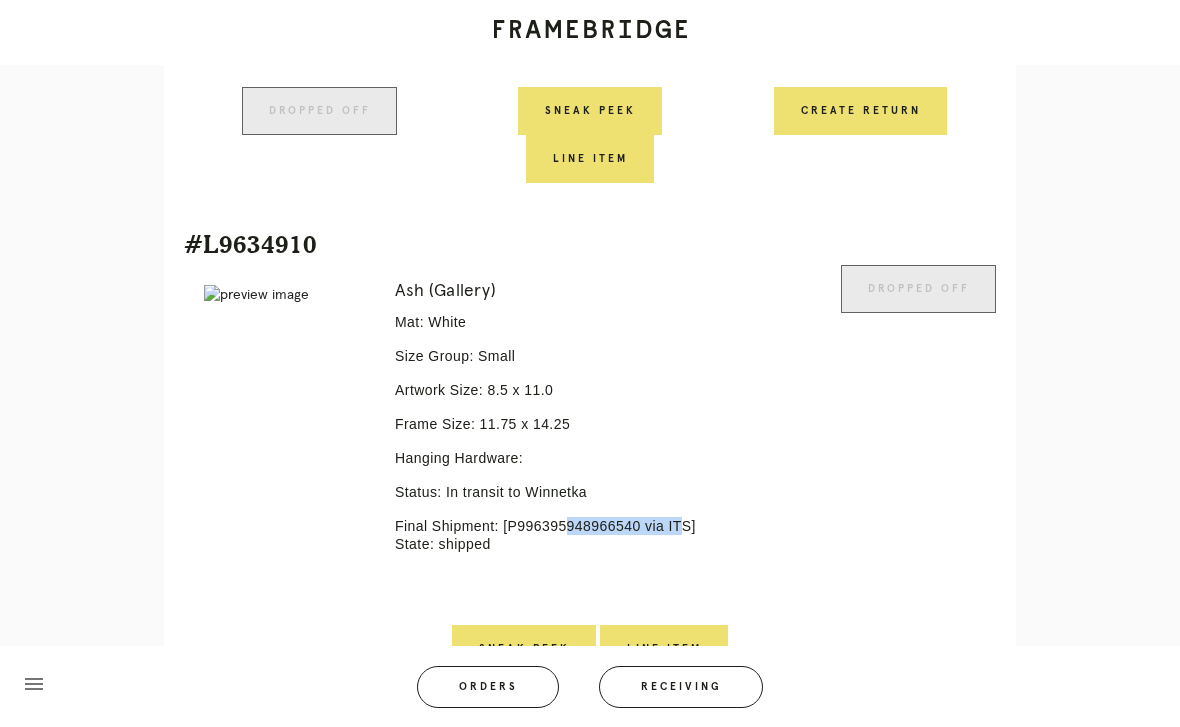 click on "Receiving" at bounding box center (681, 687) 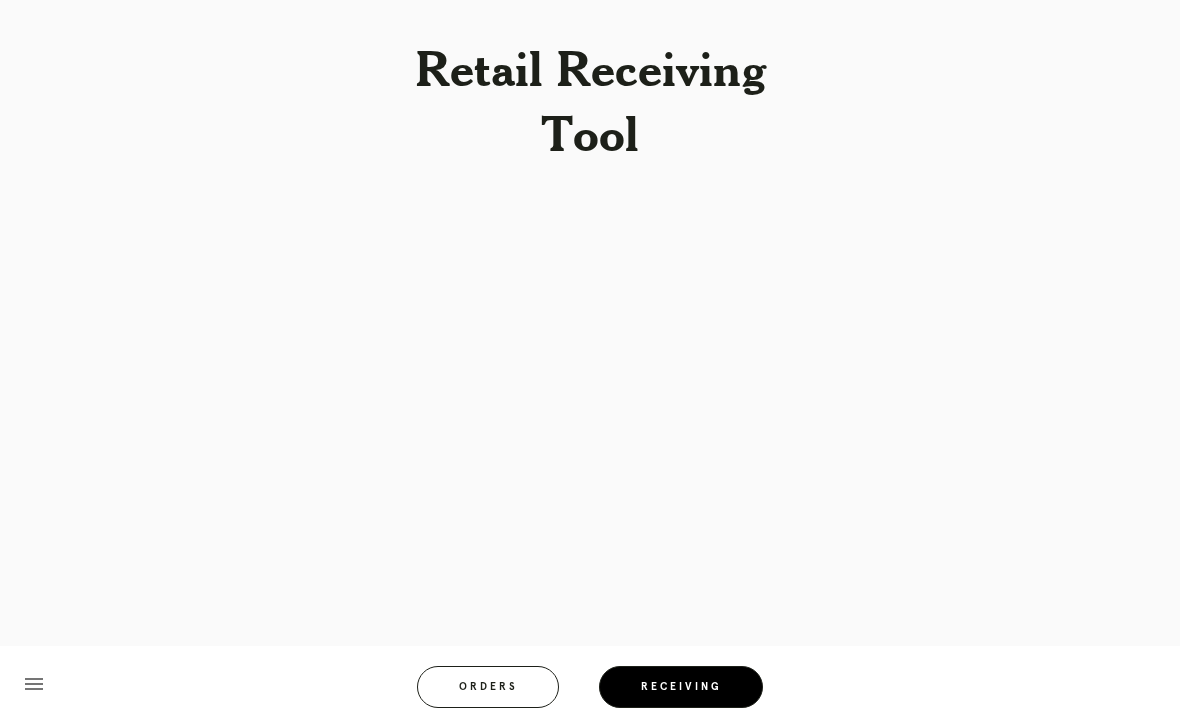 scroll, scrollTop: 0, scrollLeft: 0, axis: both 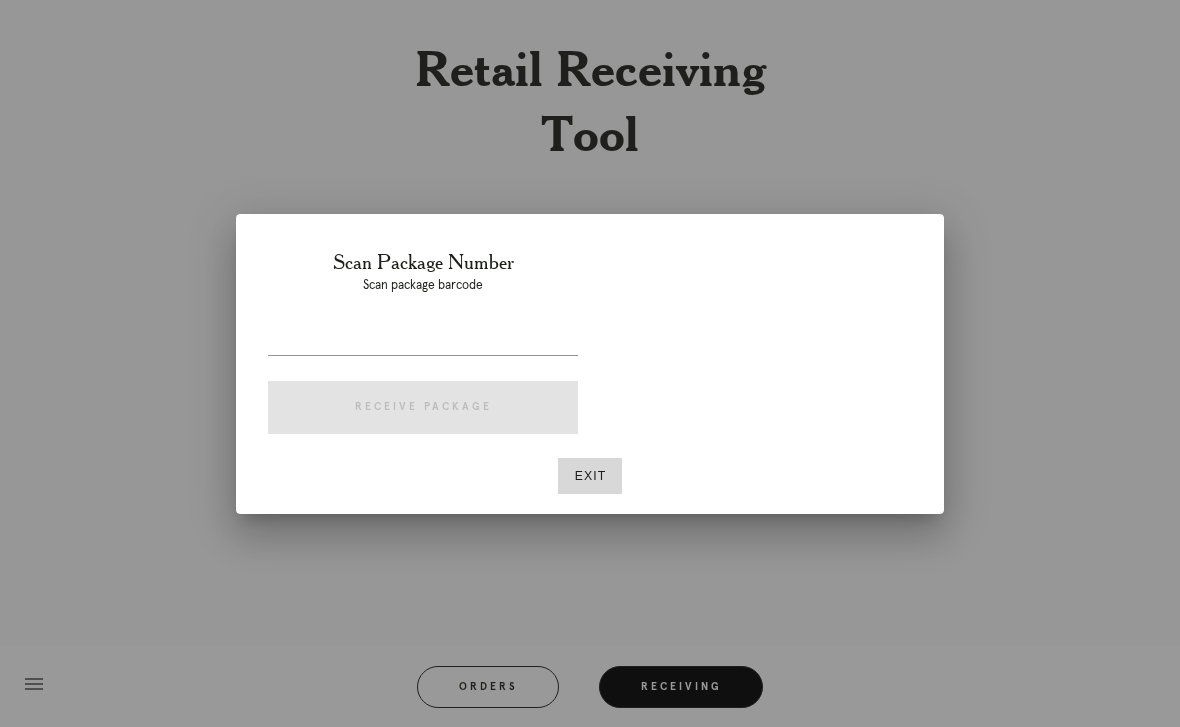 click at bounding box center [423, 339] 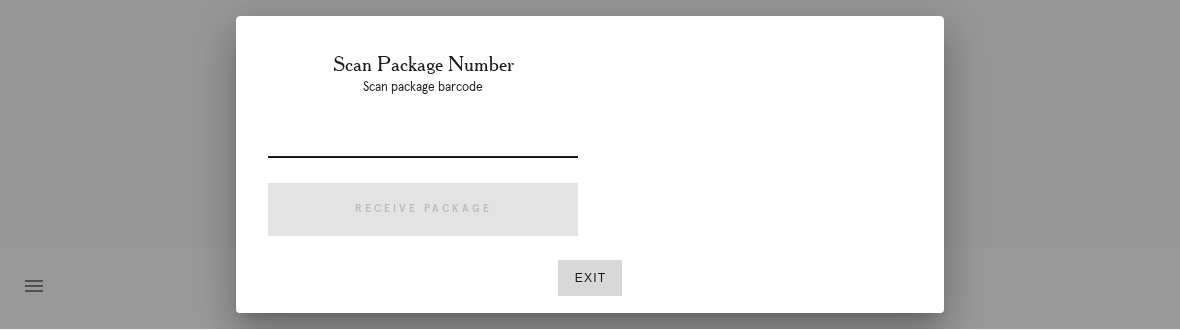 click at bounding box center (423, 142) 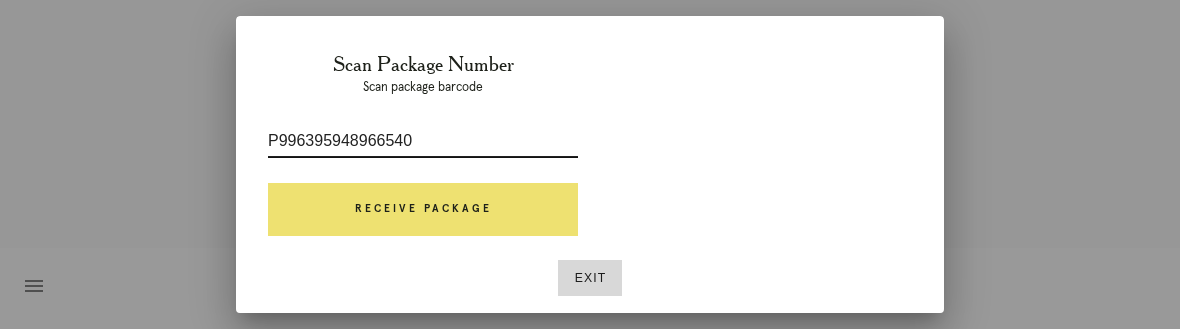 type on "P996395948966540" 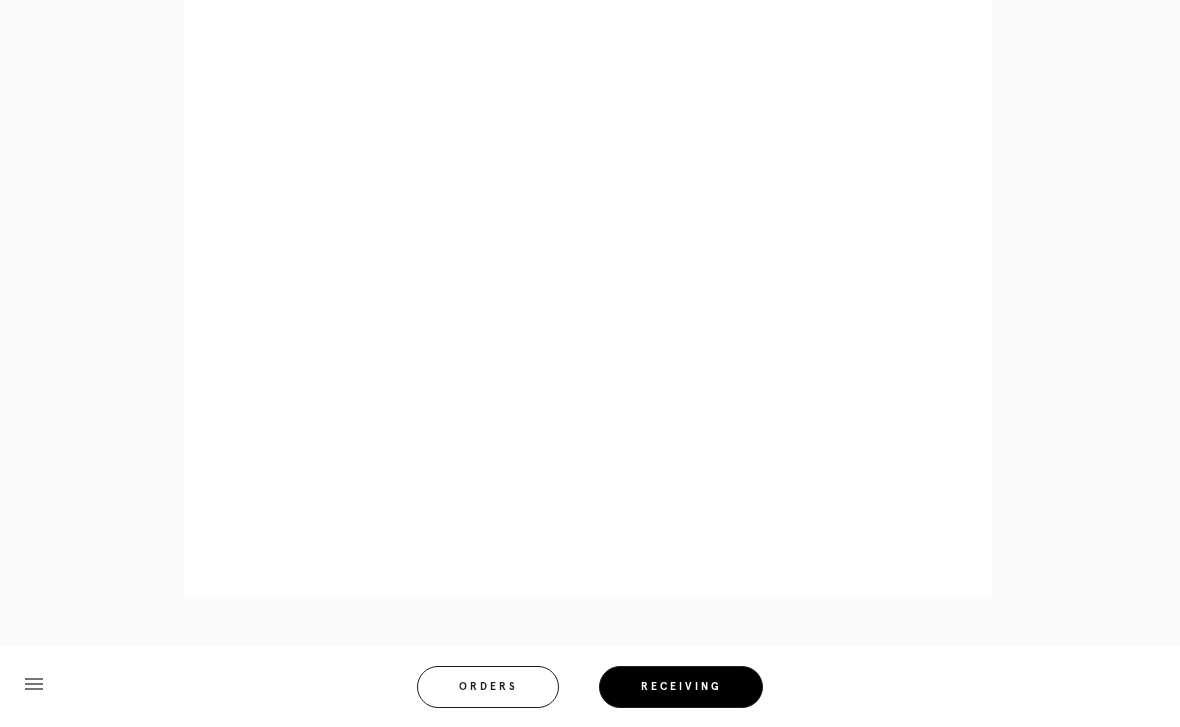 scroll, scrollTop: 1227, scrollLeft: 0, axis: vertical 